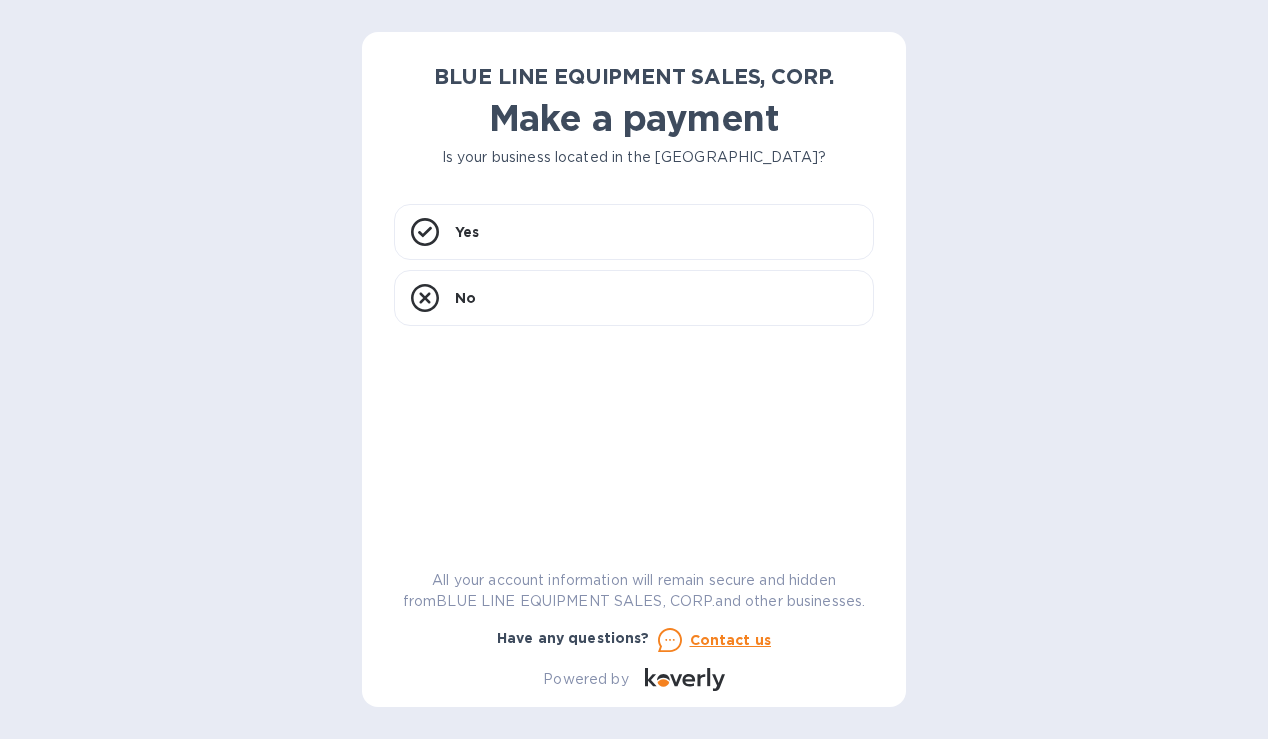 scroll, scrollTop: 0, scrollLeft: 0, axis: both 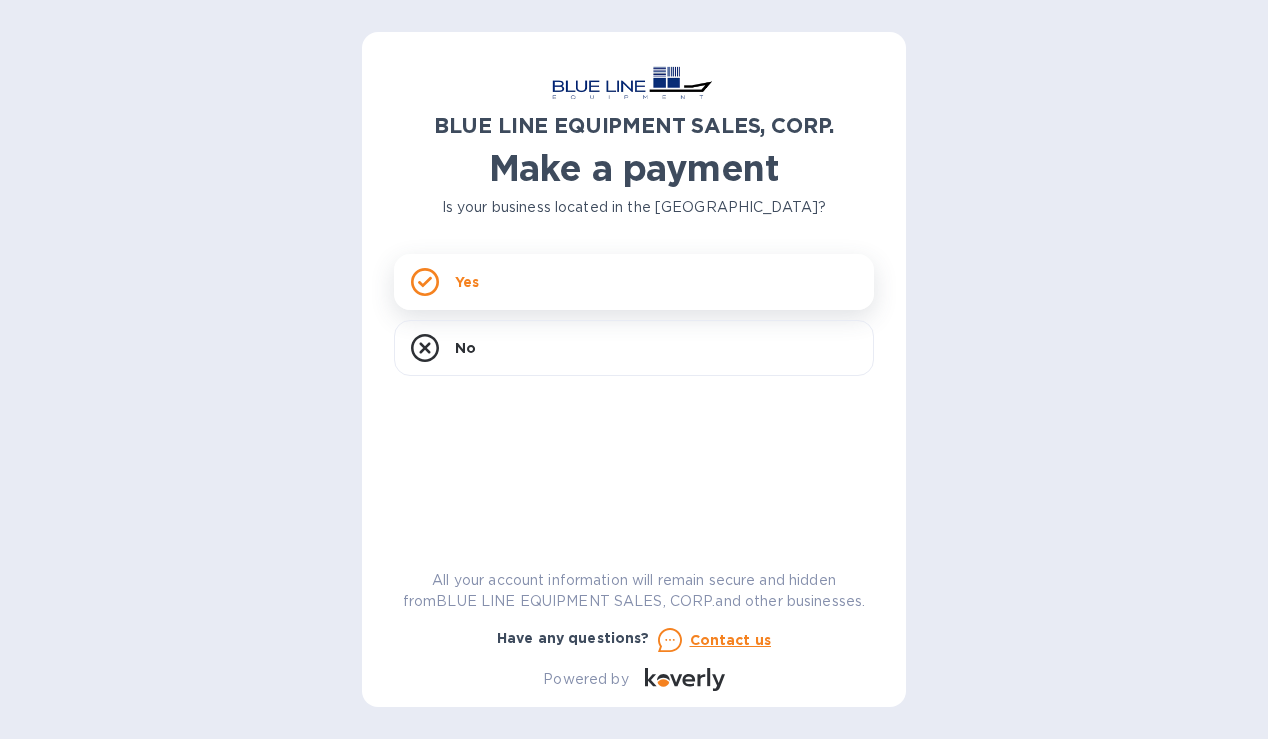 click on "Yes" at bounding box center (467, 282) 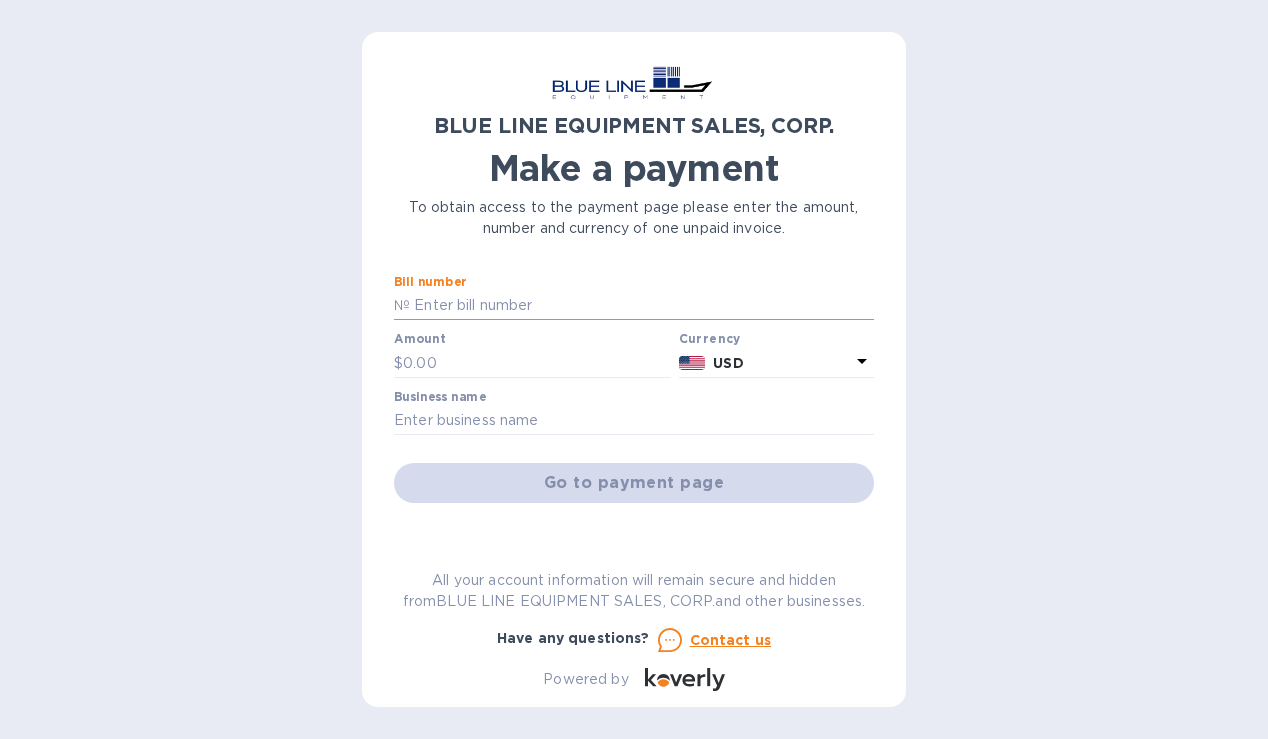 click at bounding box center [642, 306] 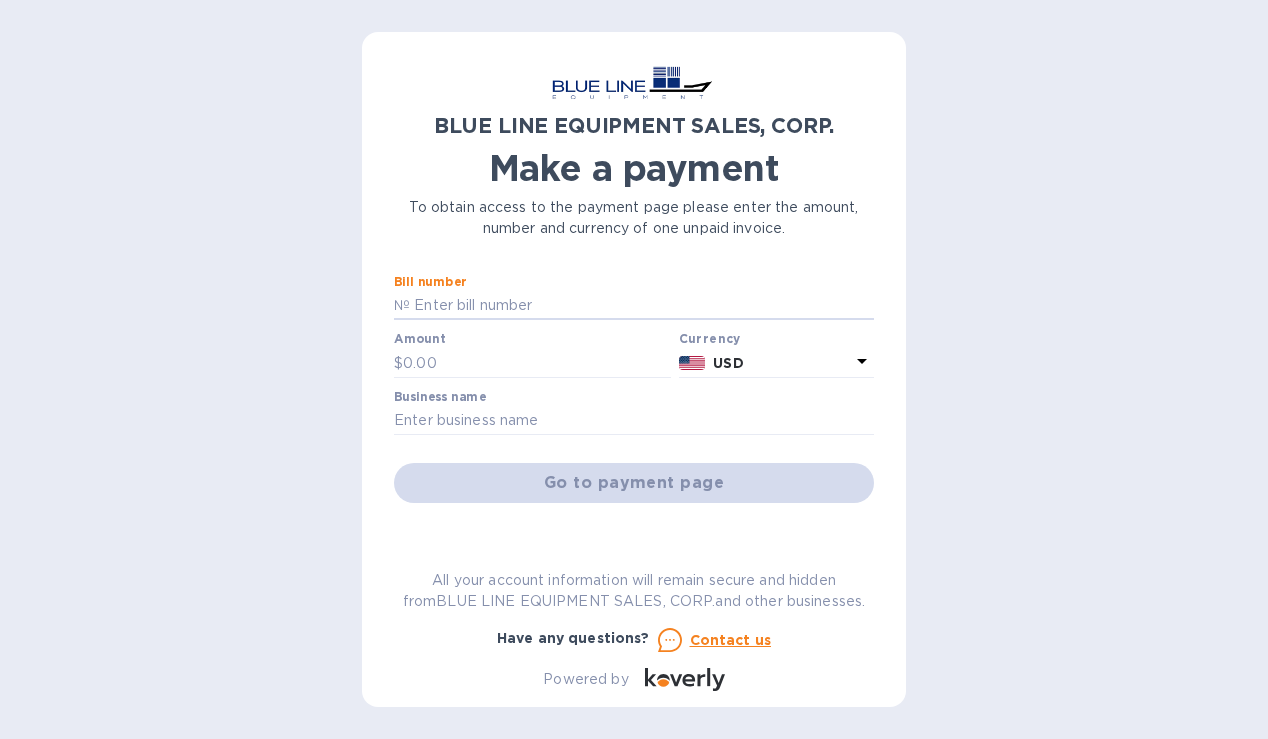 paste on "O49250701396" 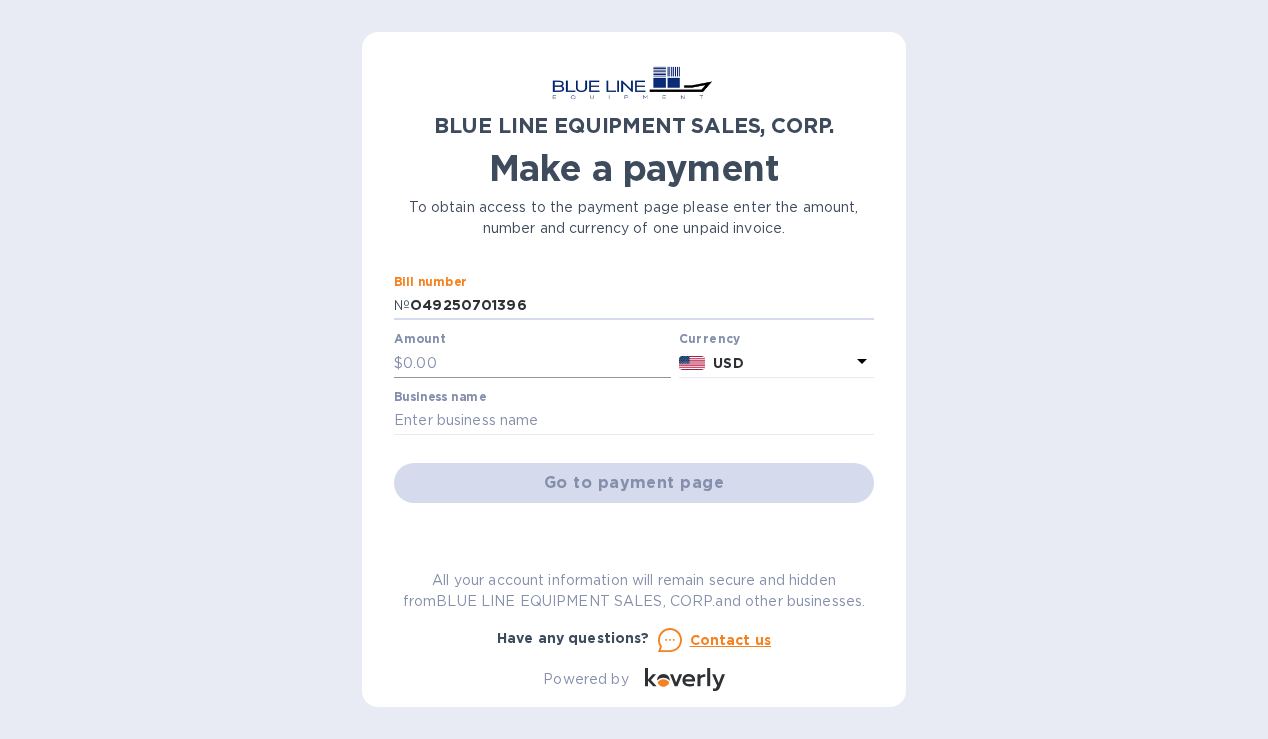 type on "O49250701396" 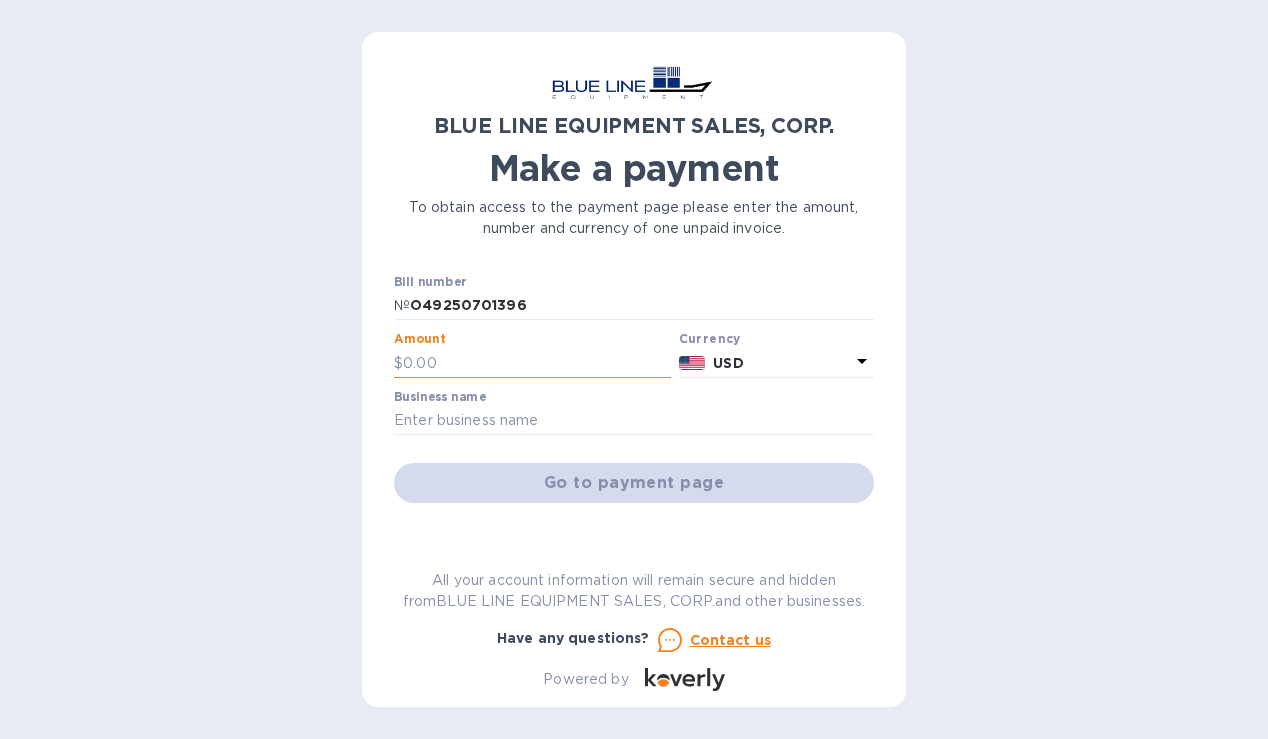 click at bounding box center [537, 363] 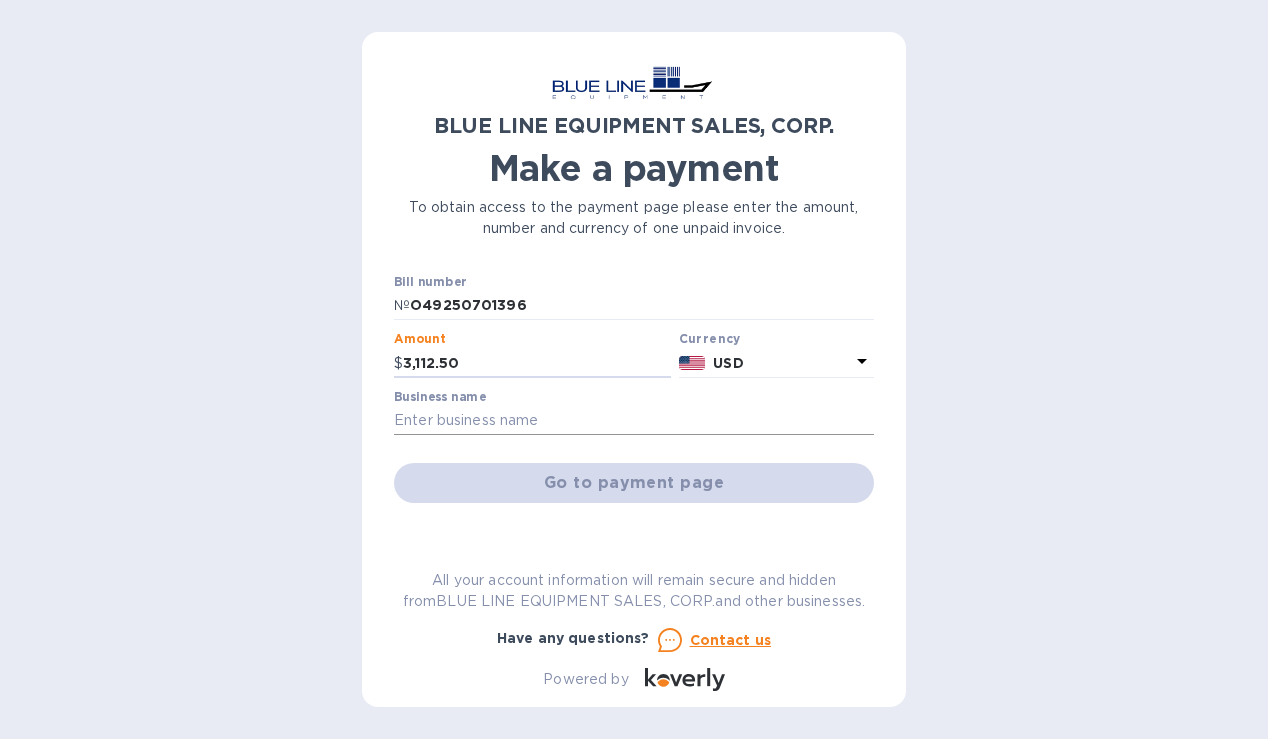 type on "3,112.50" 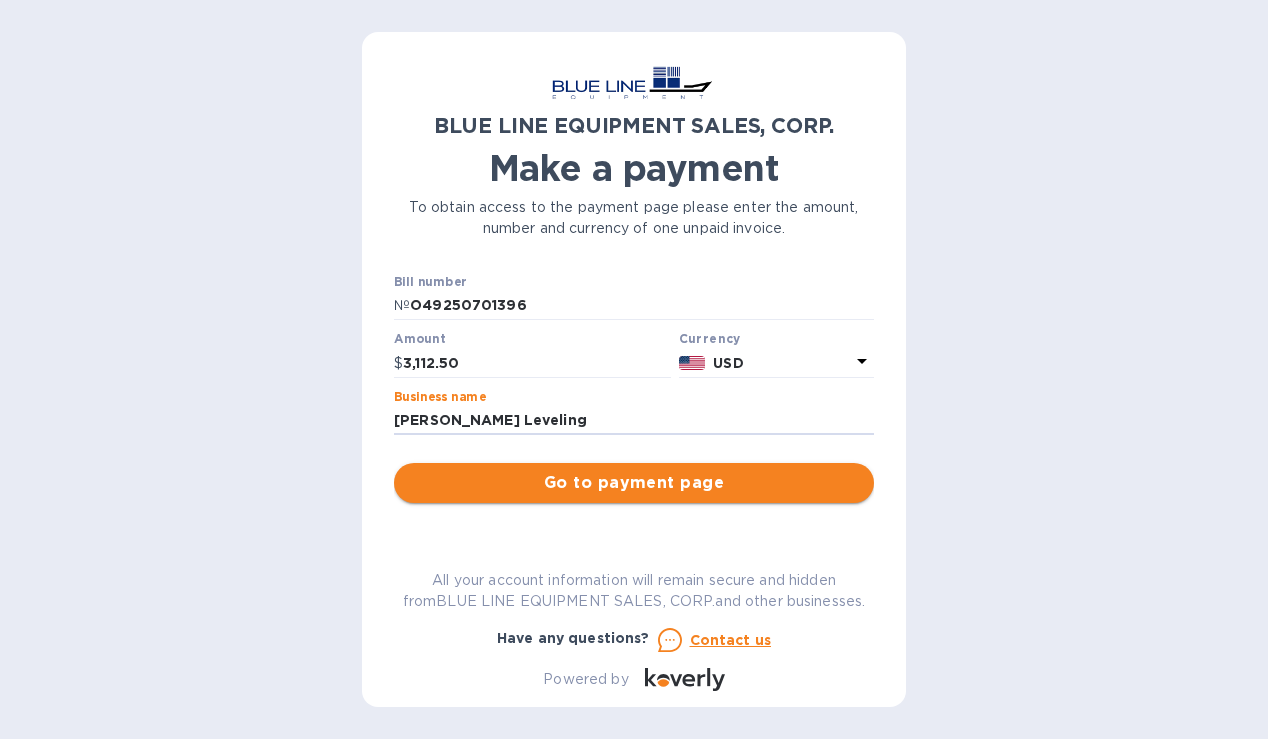 type on "[PERSON_NAME] Leveling" 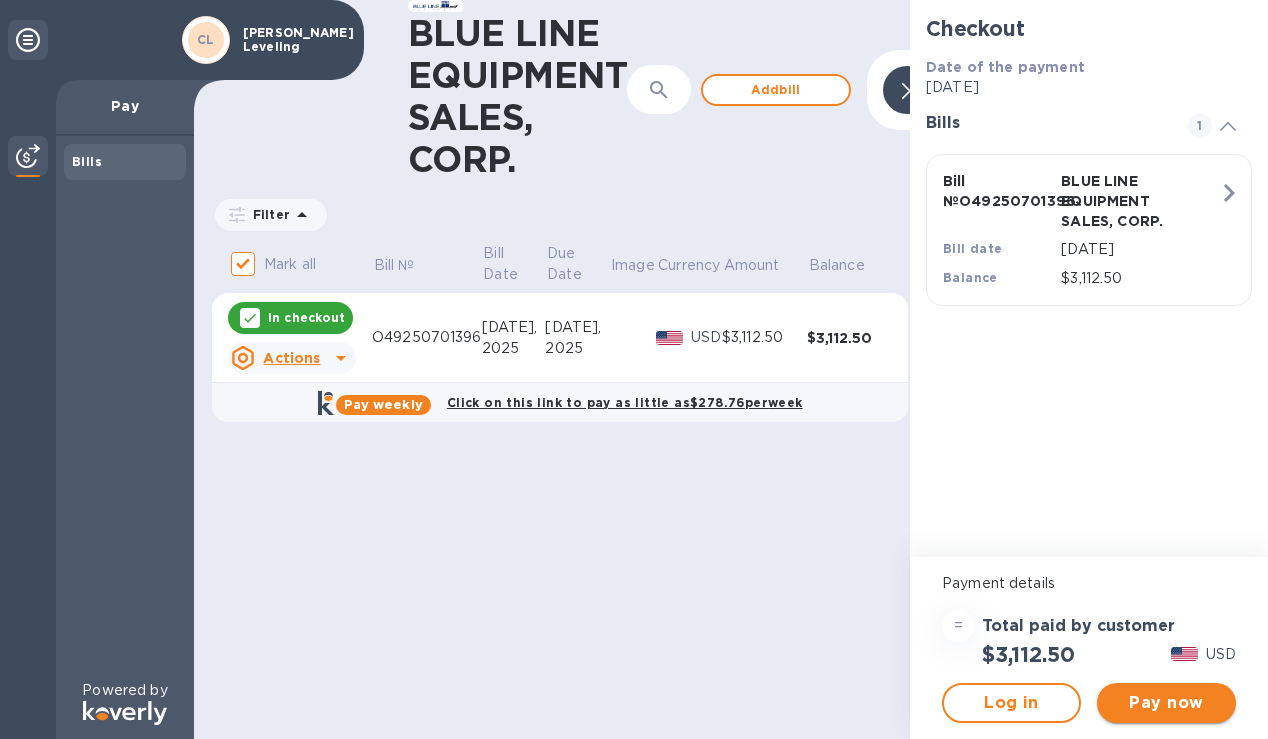 click on "Pay now" at bounding box center [1166, 703] 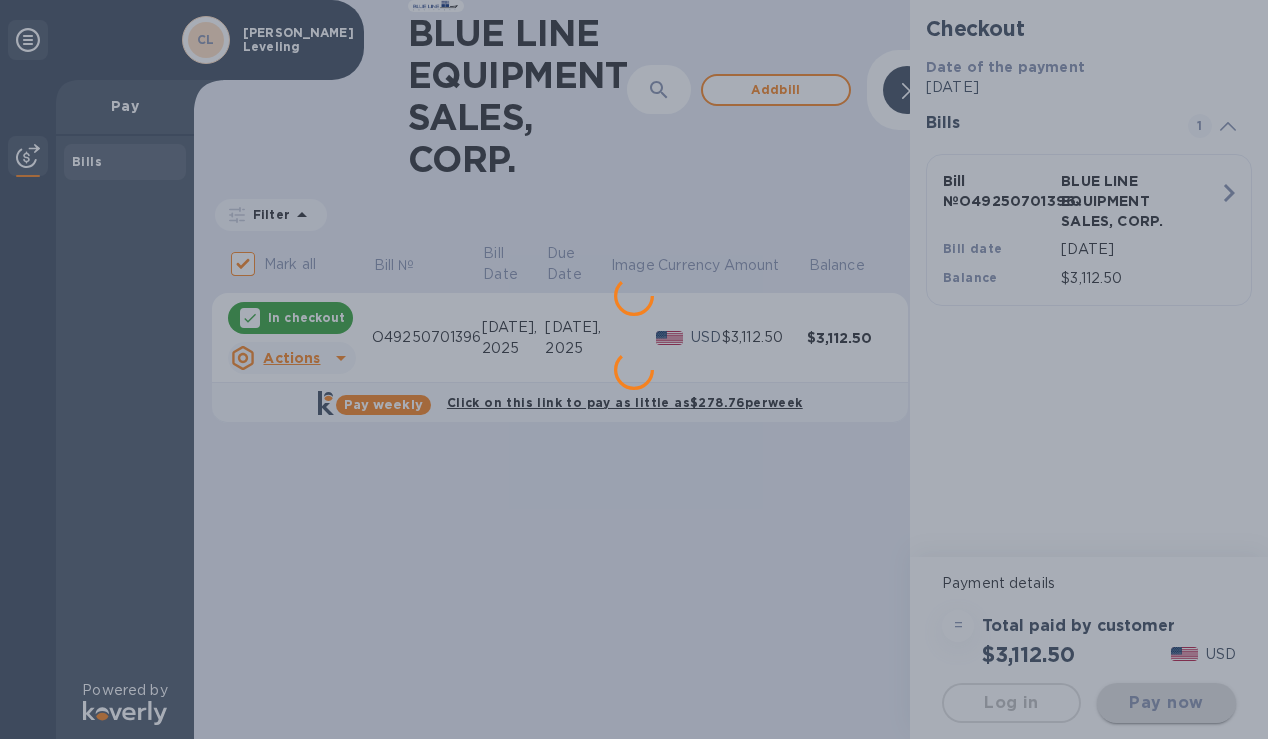 scroll, scrollTop: 0, scrollLeft: 0, axis: both 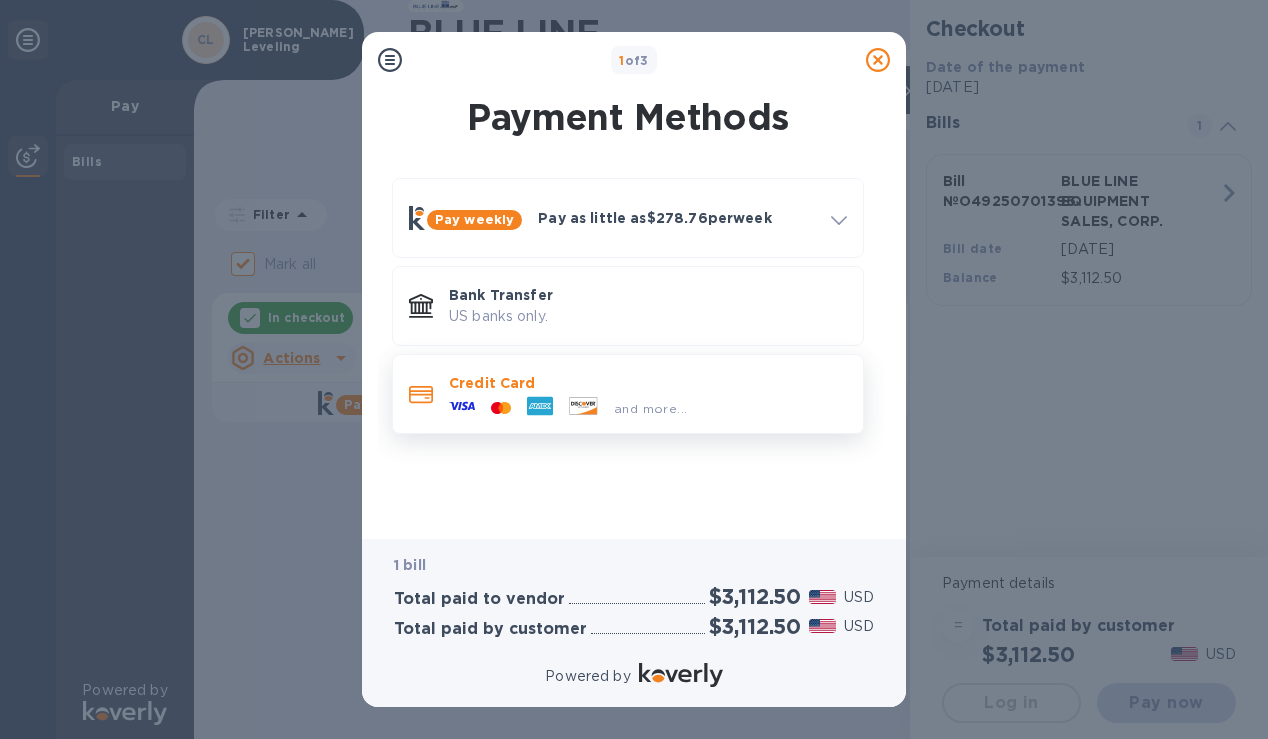 click at bounding box center (540, 408) 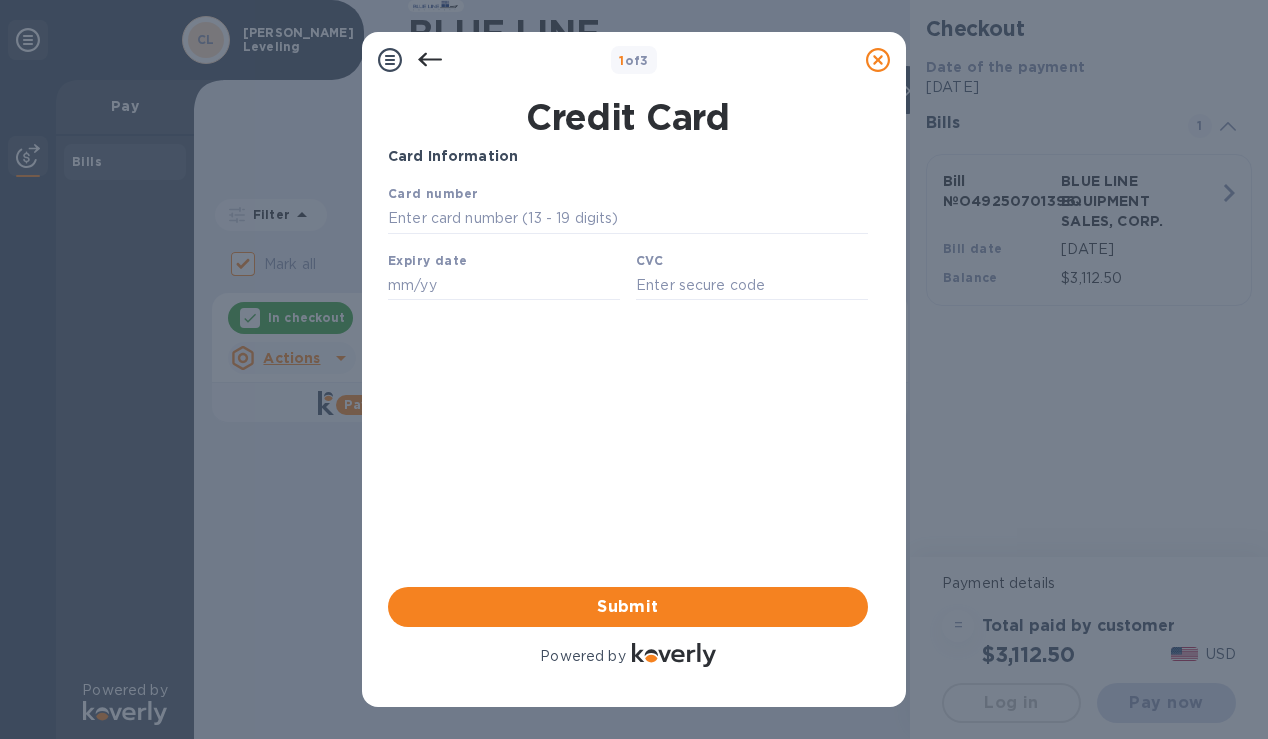 scroll, scrollTop: 0, scrollLeft: 0, axis: both 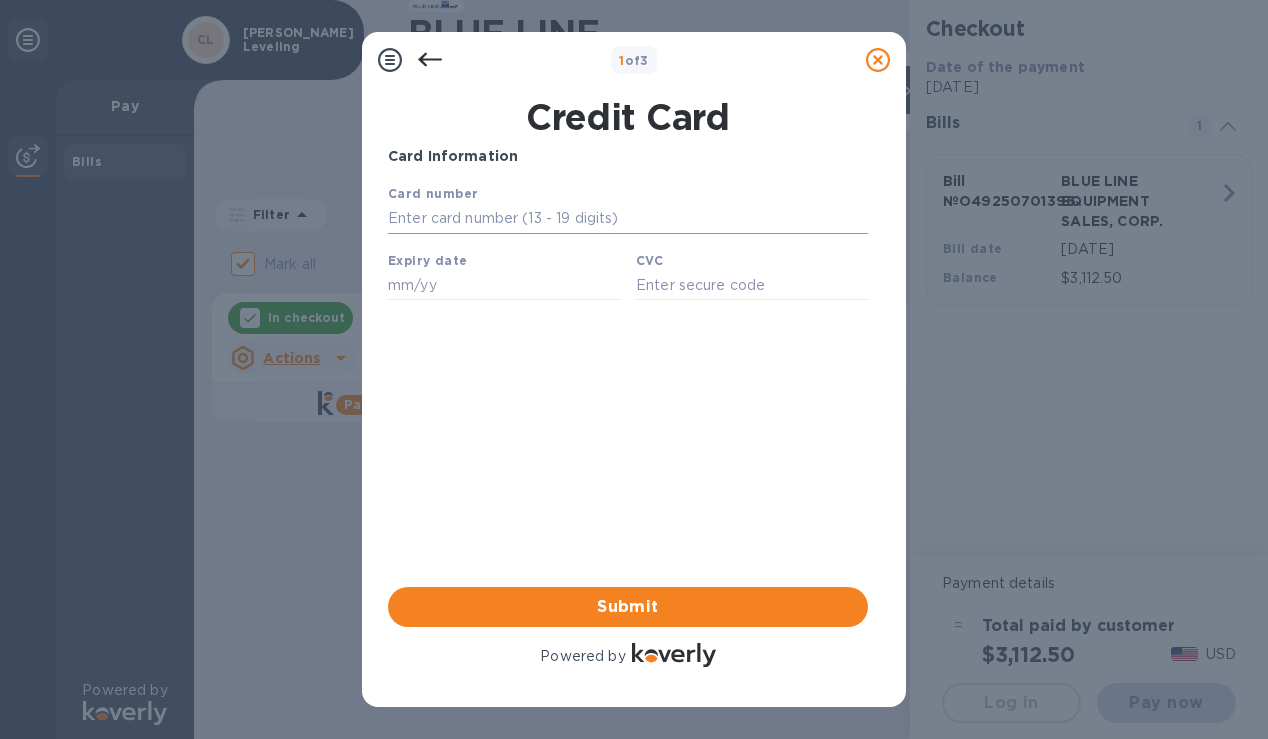 click at bounding box center [628, 219] 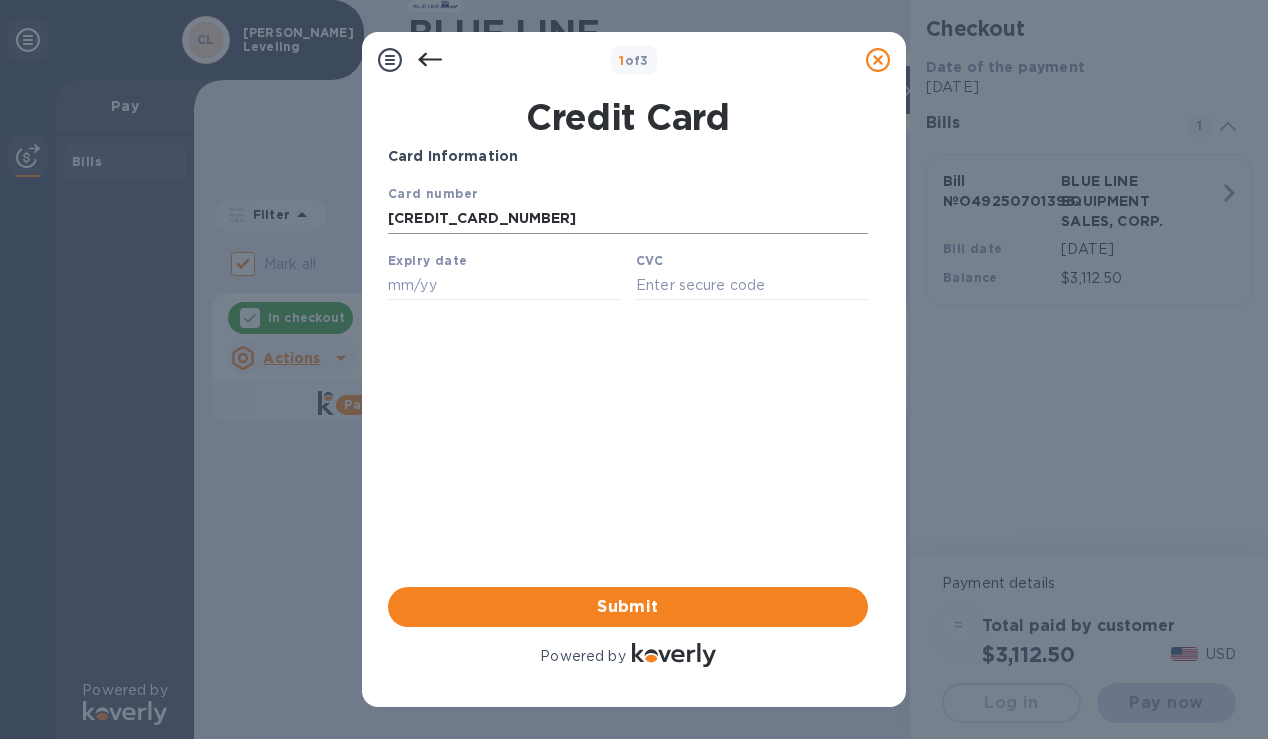 click on "3727 2435 9261 372" at bounding box center [628, 219] 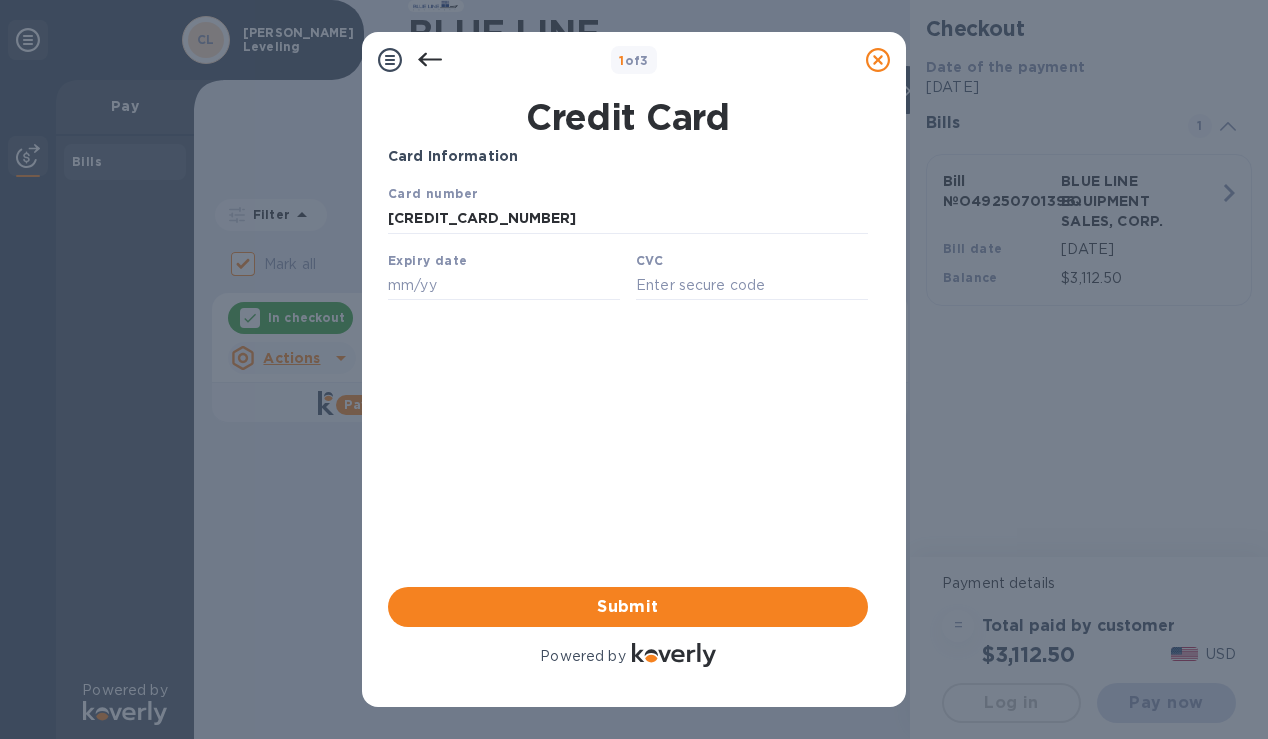 type on "3727 2435 9261 372" 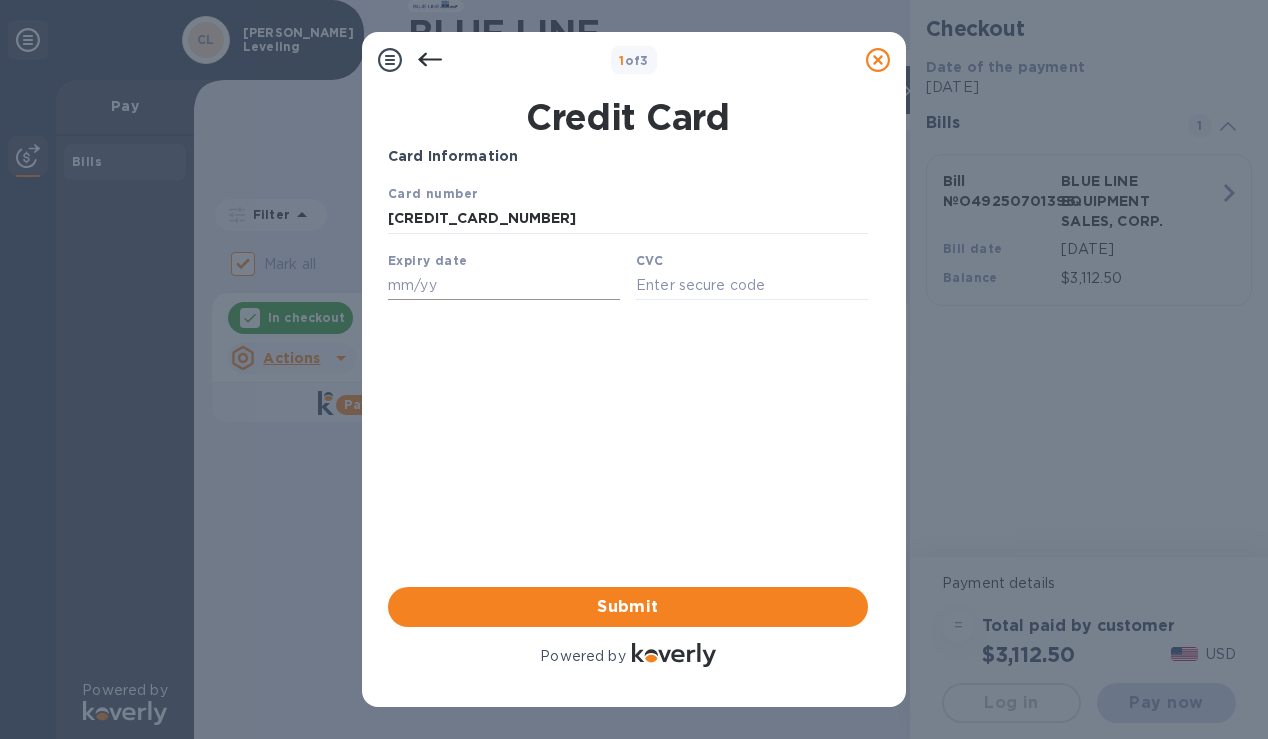 click at bounding box center (504, 285) 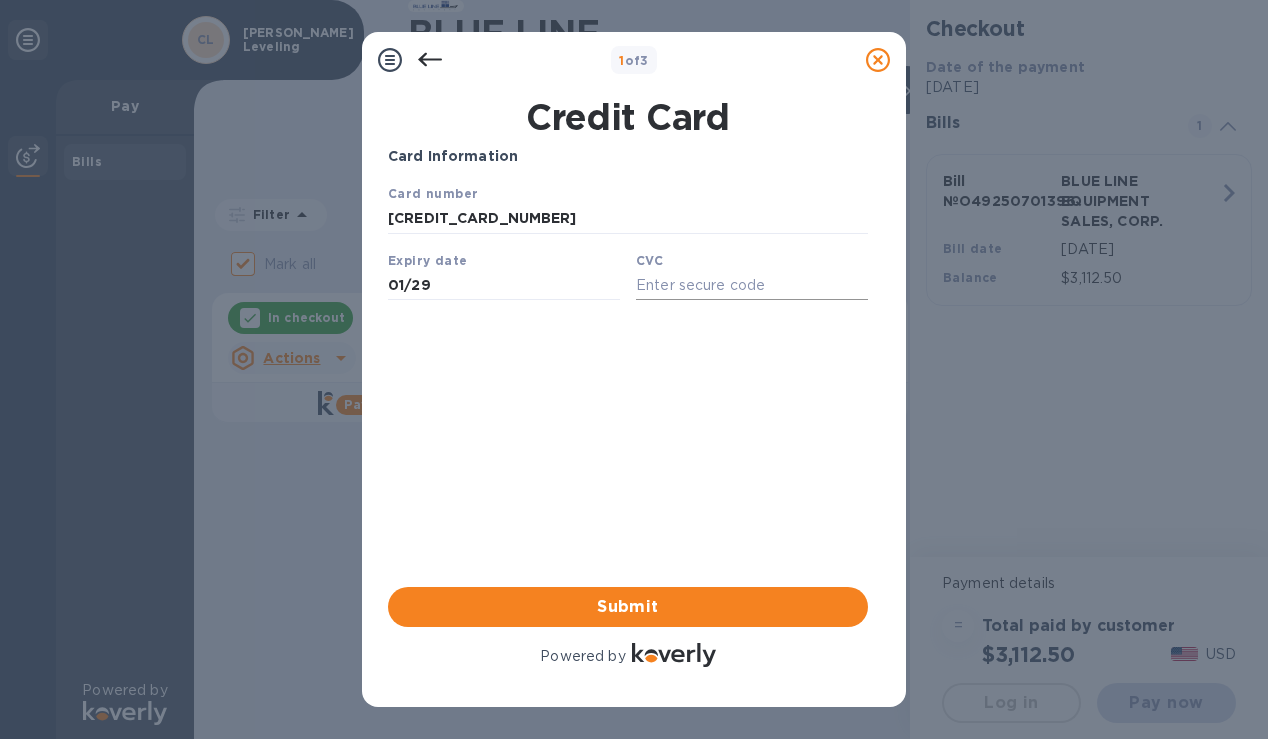type on "01/29" 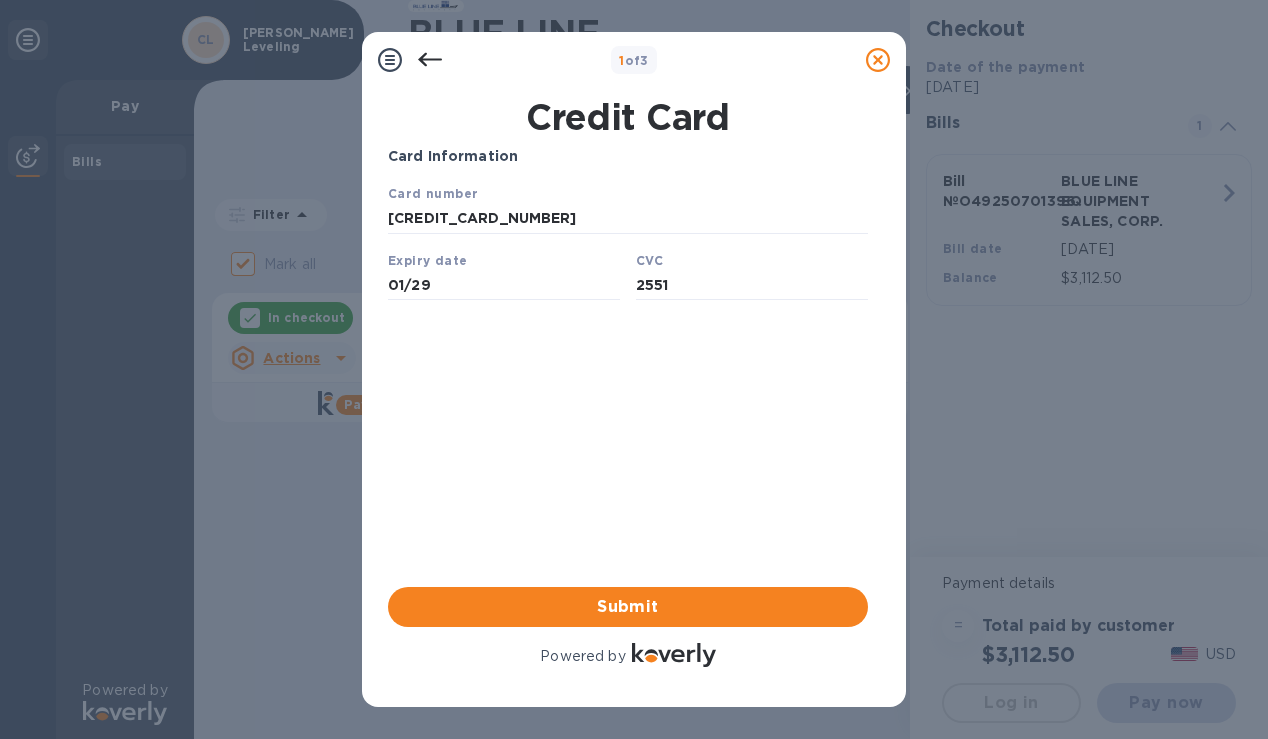 type on "2551" 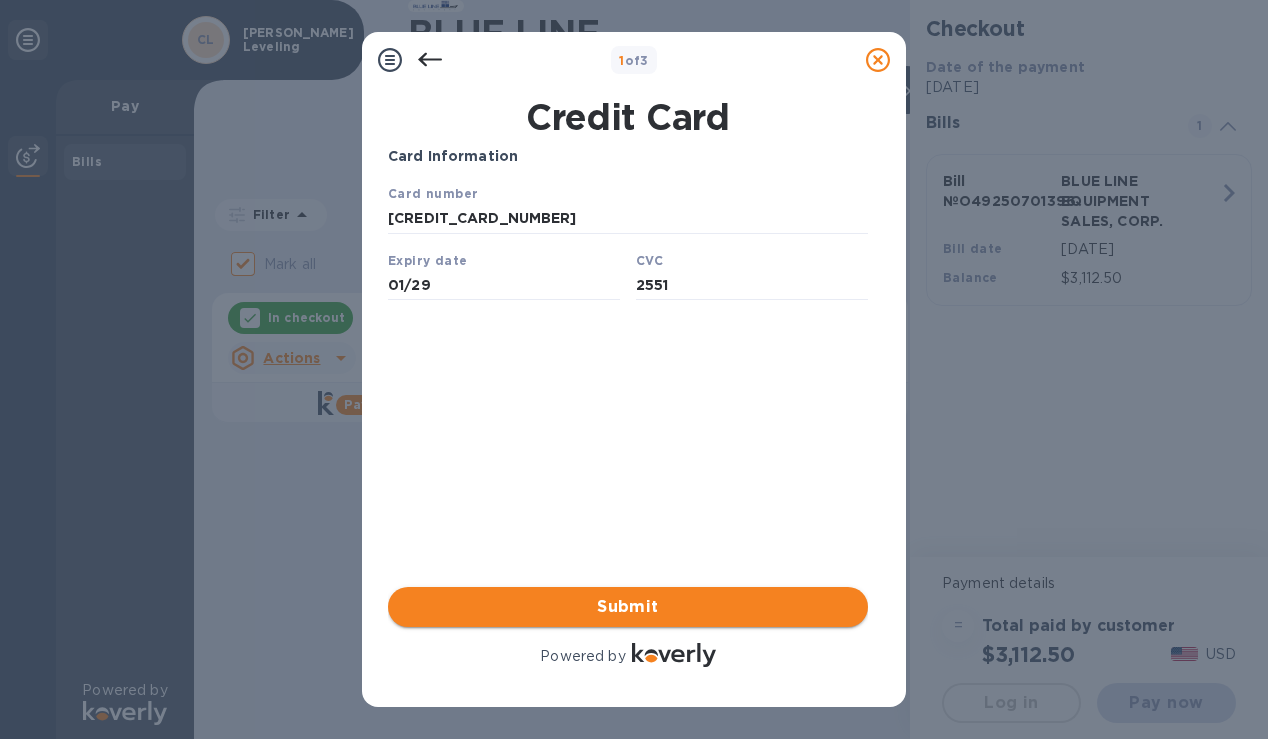 click on "Submit" at bounding box center [628, 607] 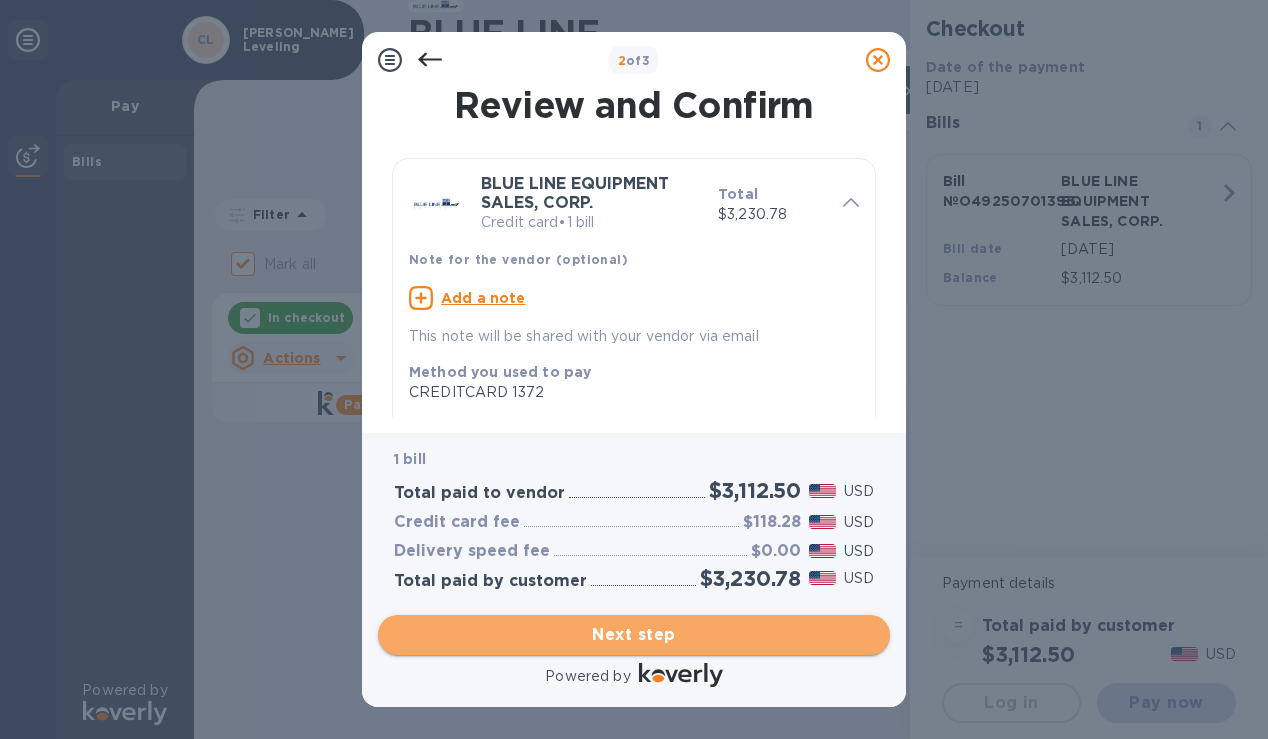 click on "Next step" at bounding box center (634, 635) 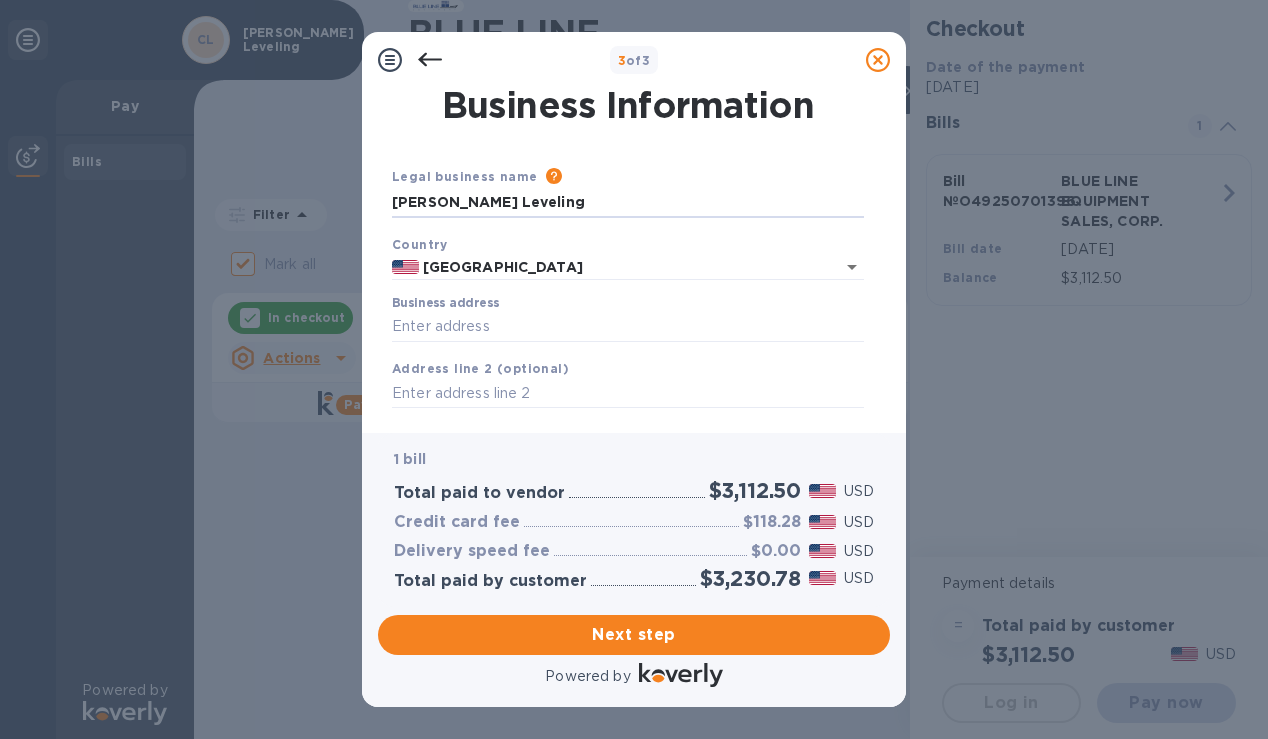 drag, startPoint x: 597, startPoint y: 204, endPoint x: 258, endPoint y: 168, distance: 340.90616 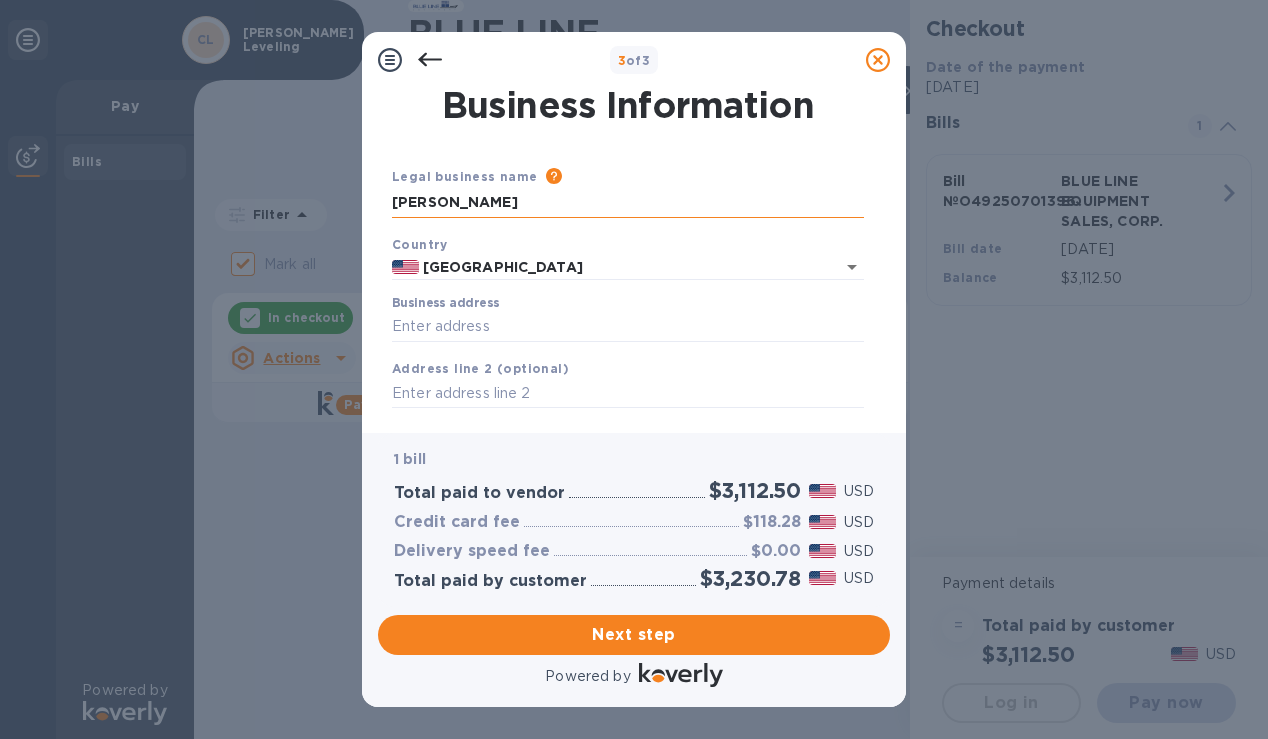 type on "[PERSON_NAME] Leveling" 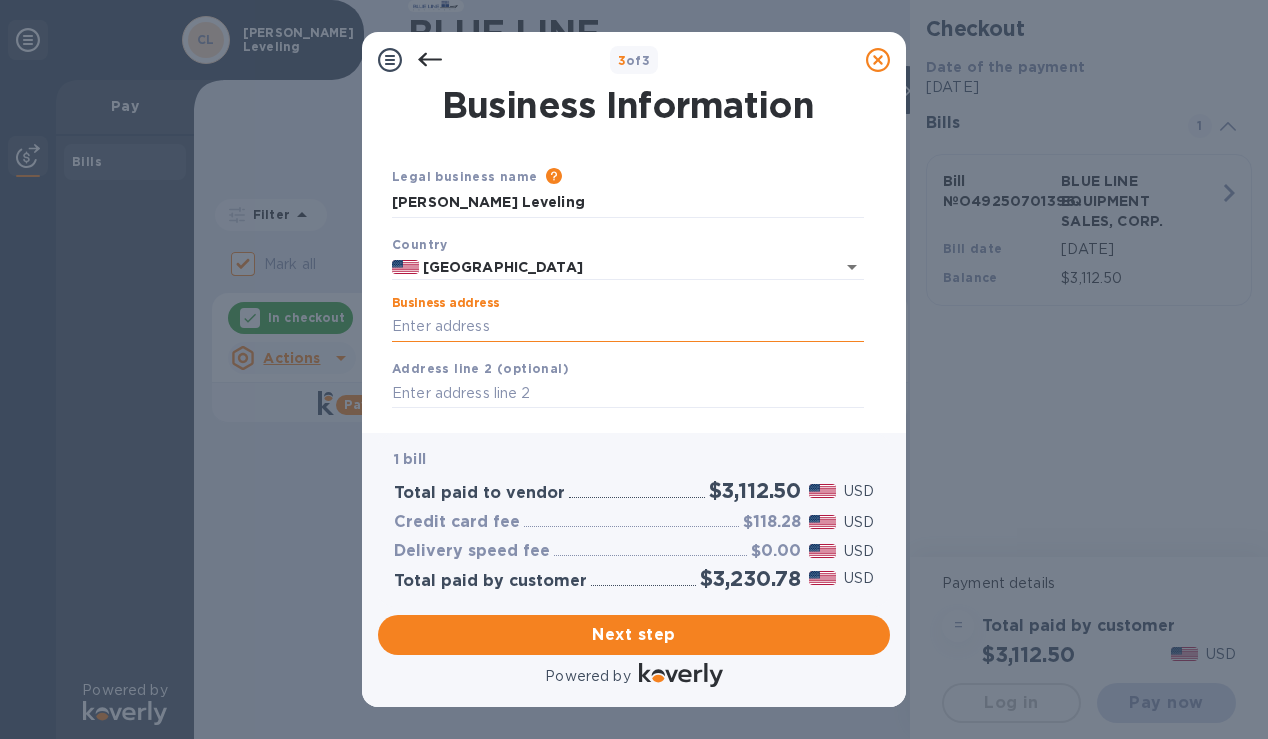click on "Business address" at bounding box center [628, 327] 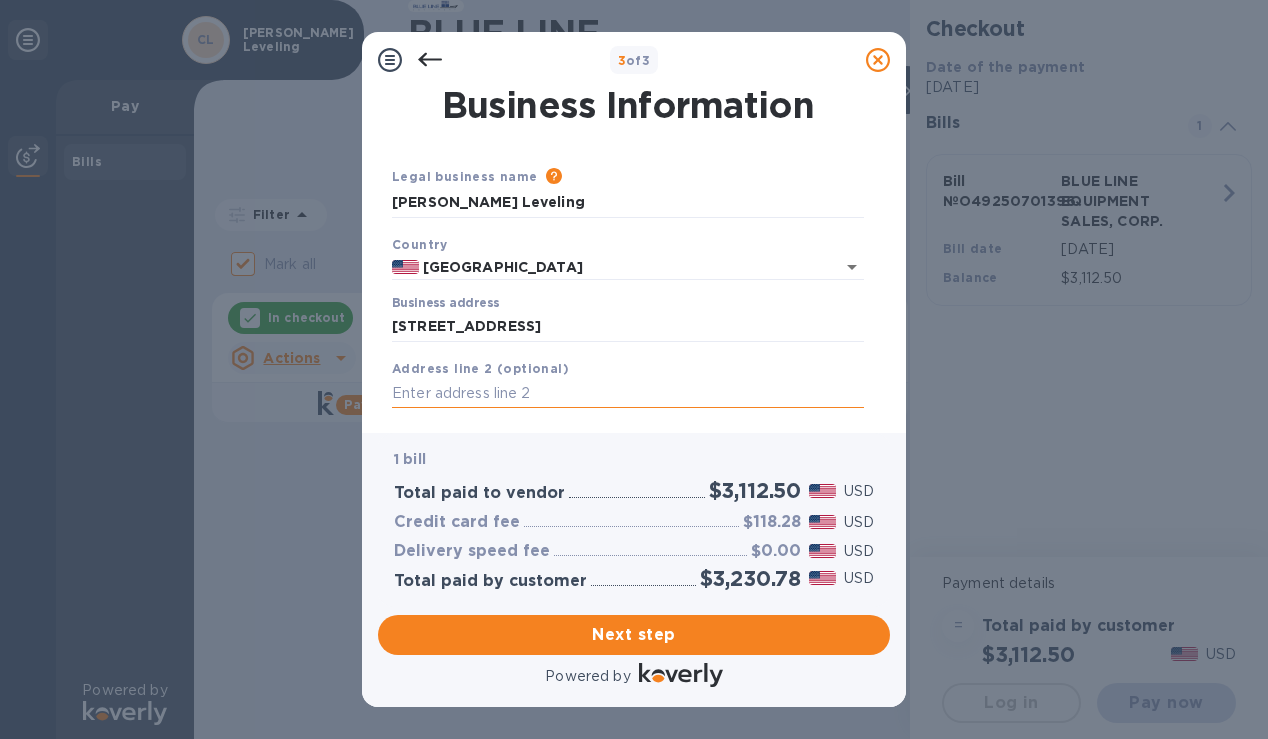 click at bounding box center (628, 394) 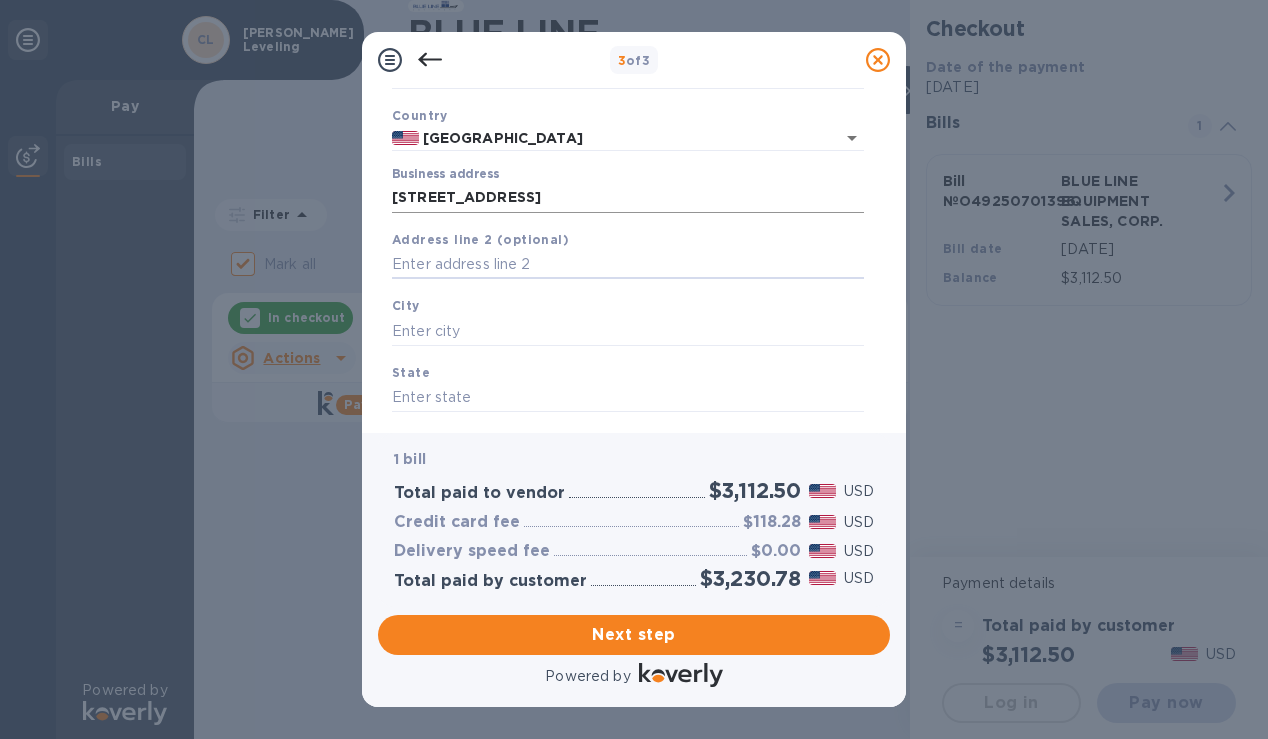 scroll, scrollTop: 165, scrollLeft: 0, axis: vertical 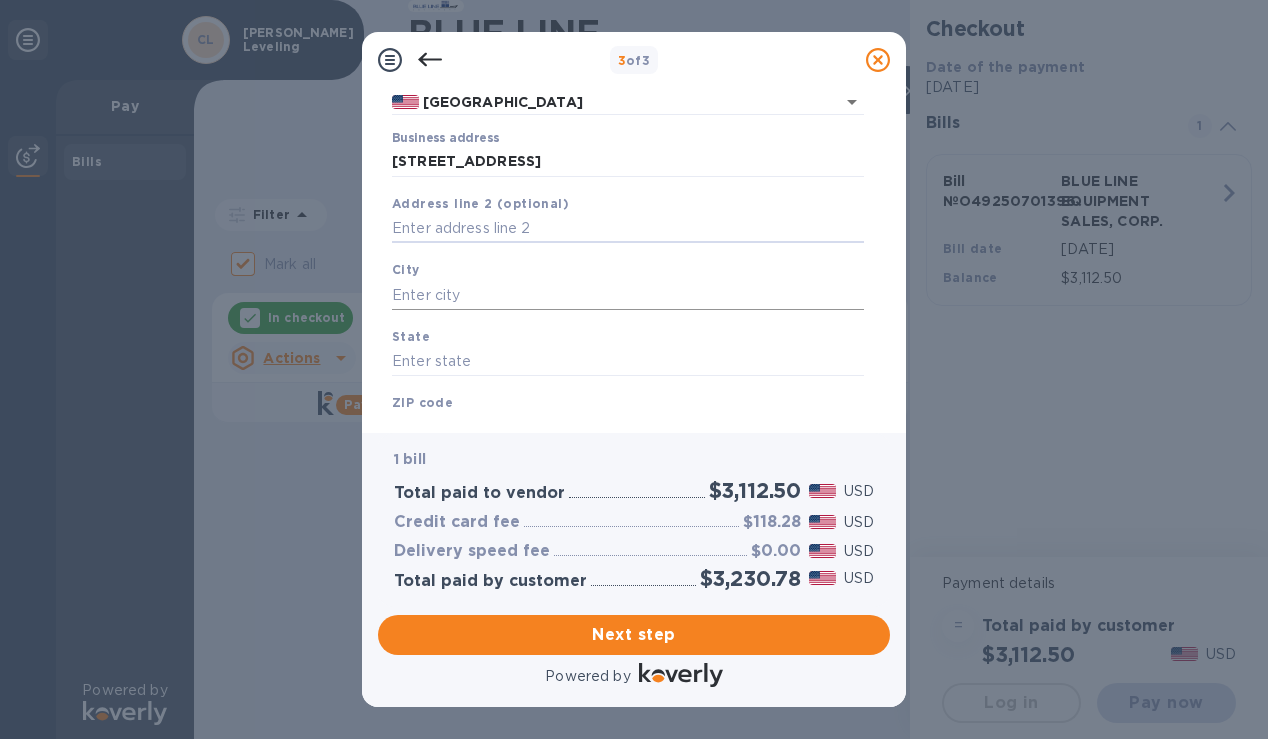 click at bounding box center (628, 295) 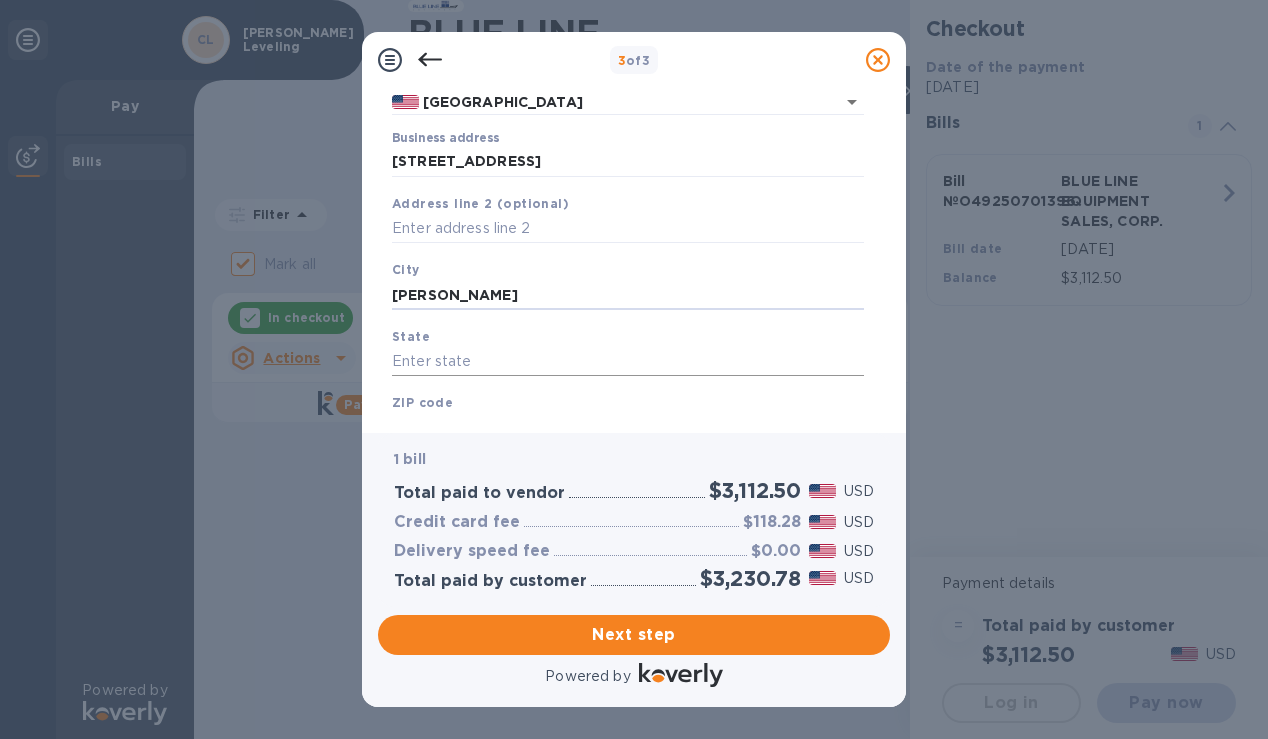 type on "Labelle" 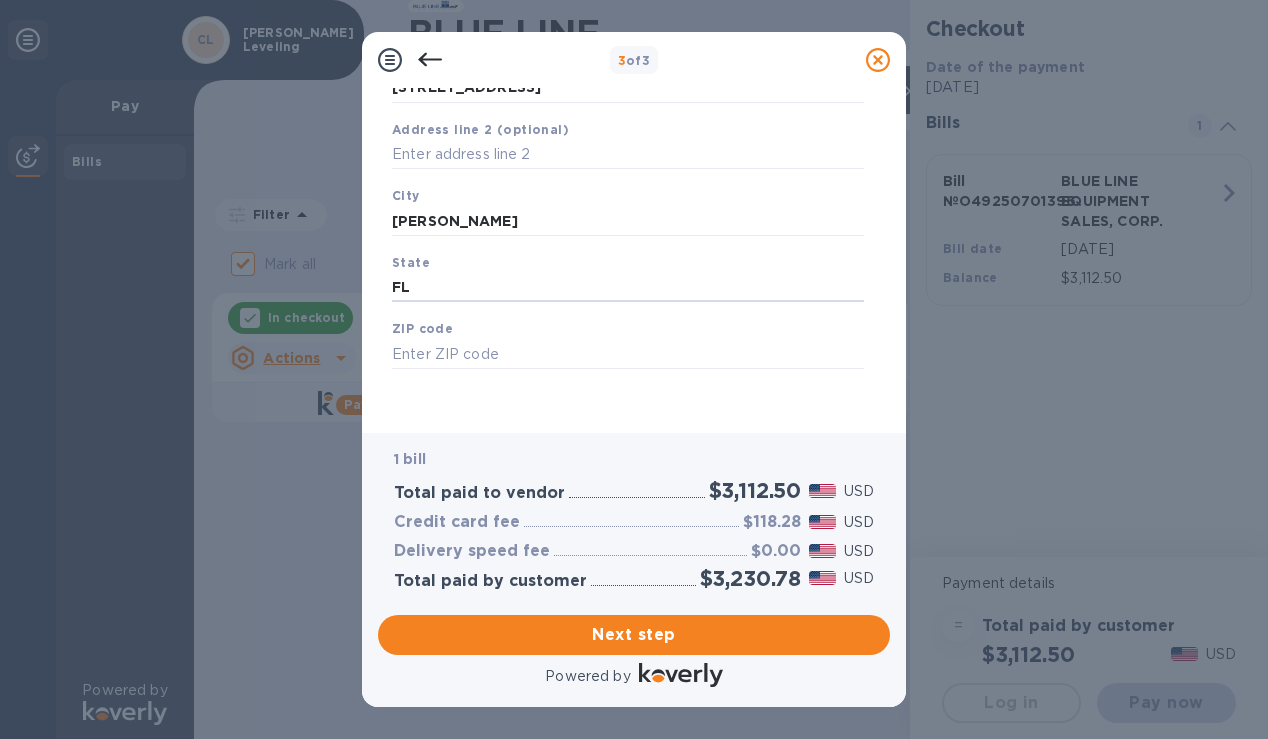 scroll, scrollTop: 235, scrollLeft: 0, axis: vertical 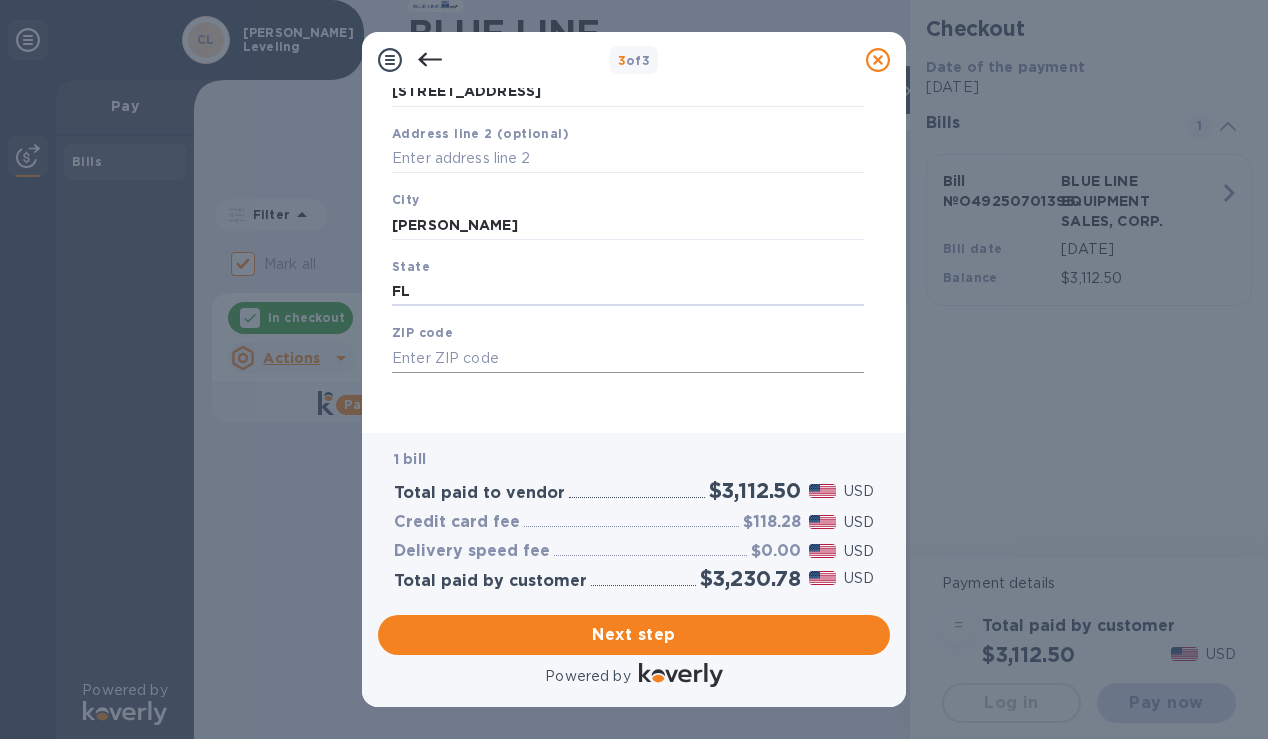 type on "FL" 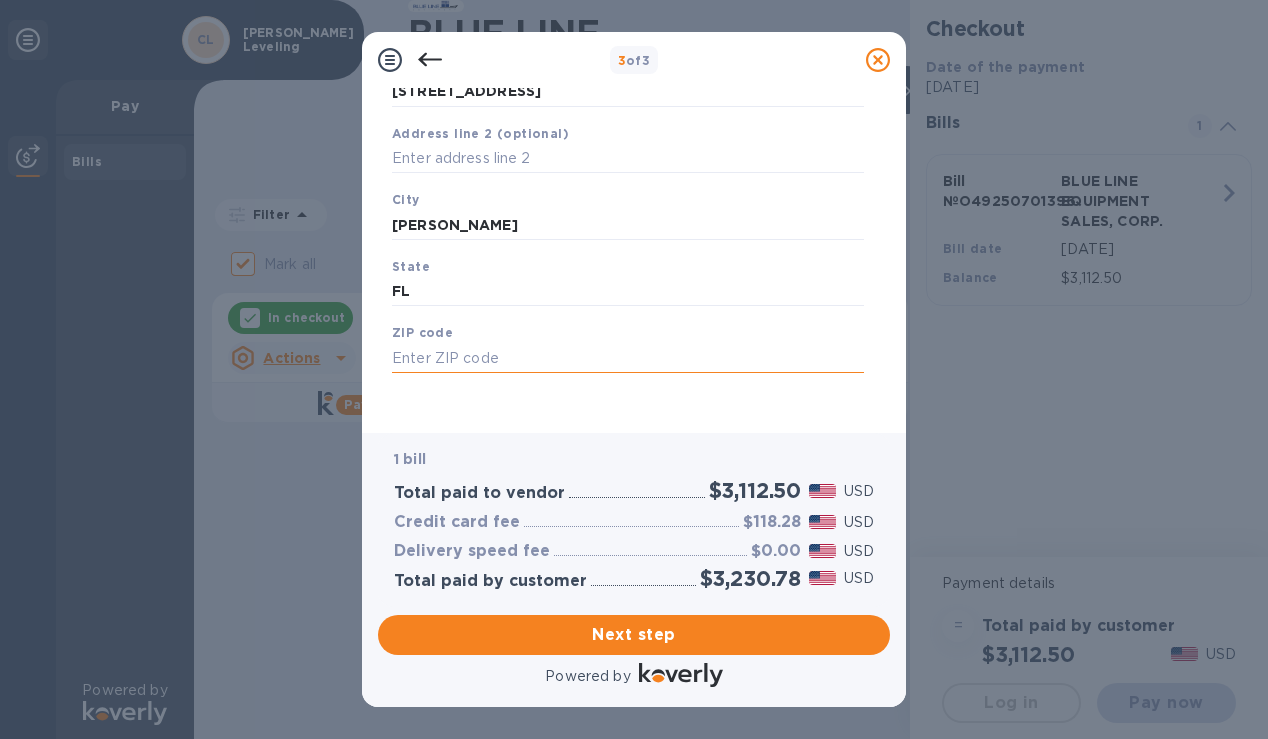 click at bounding box center (628, 358) 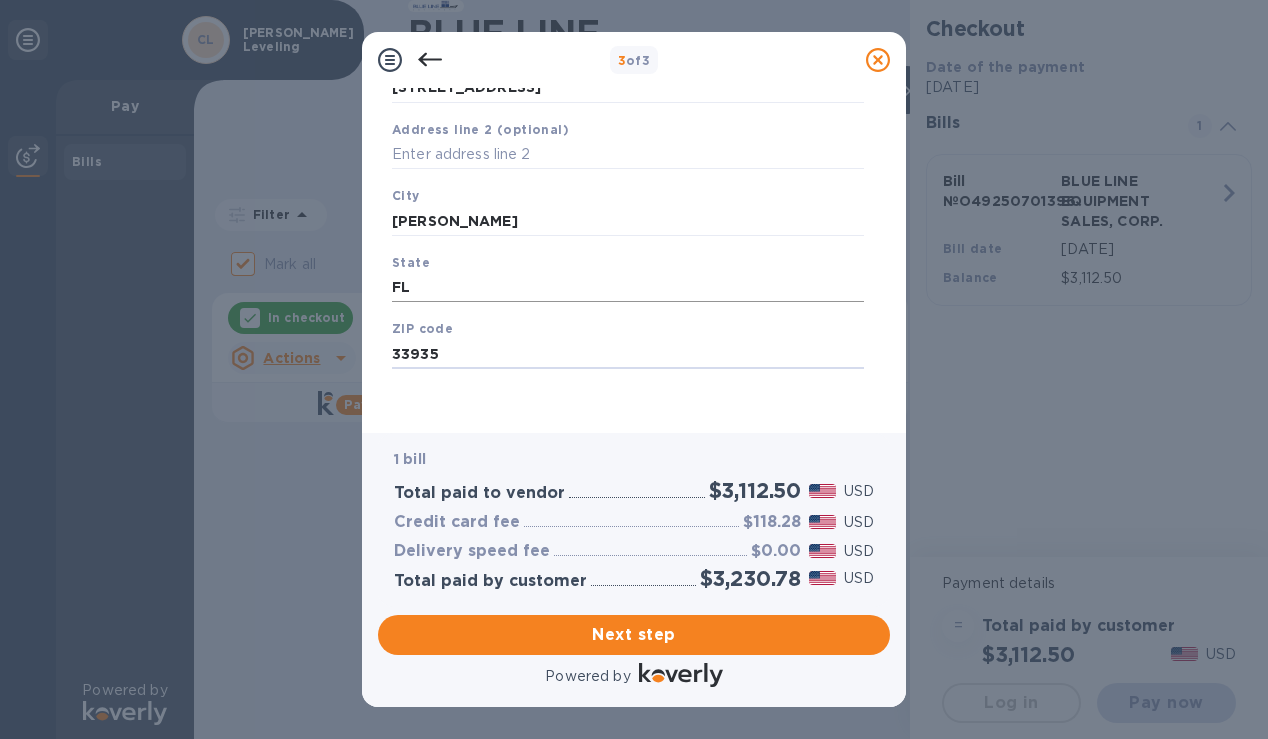 scroll, scrollTop: 0, scrollLeft: 0, axis: both 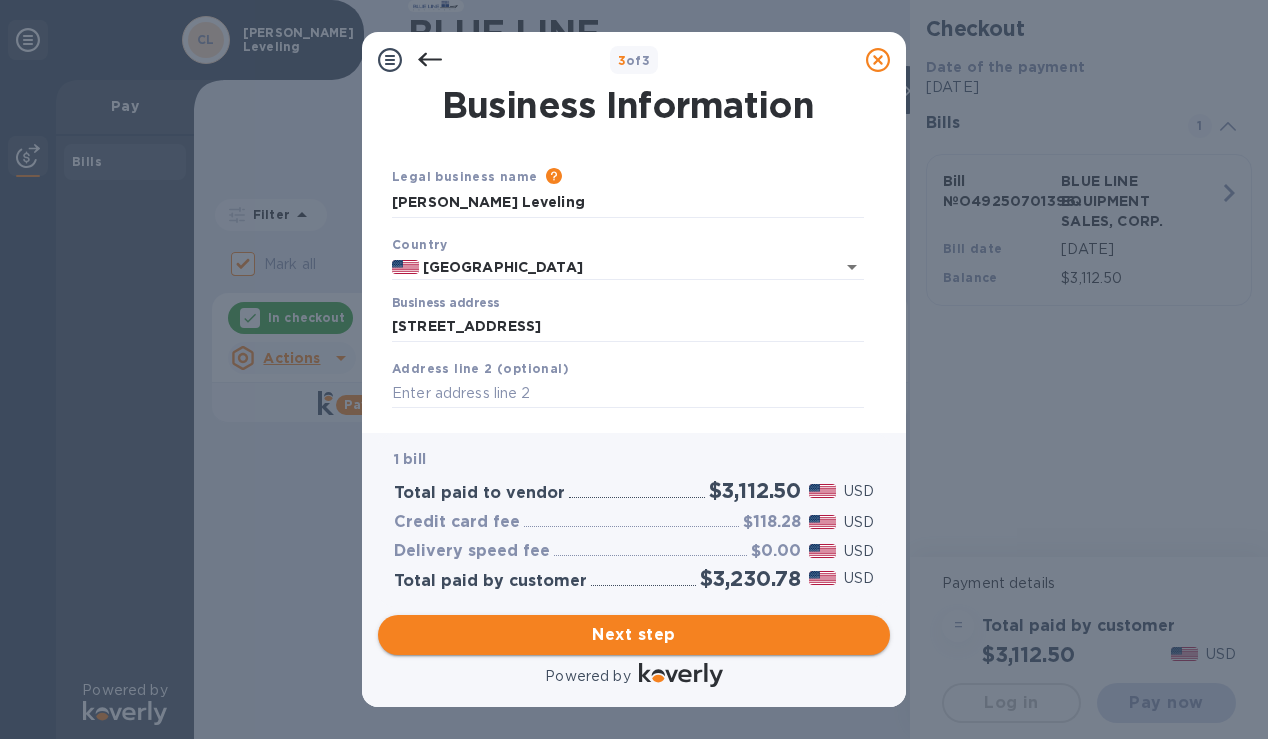type on "33935" 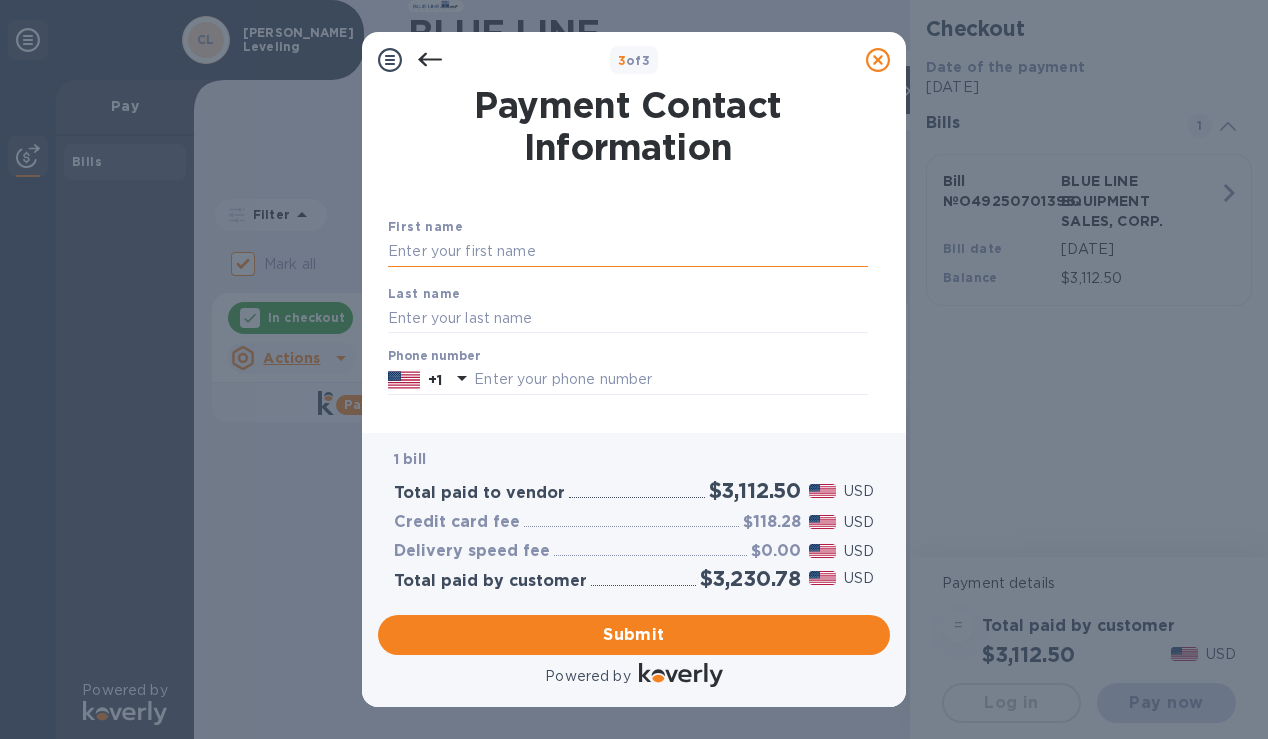 click at bounding box center [628, 252] 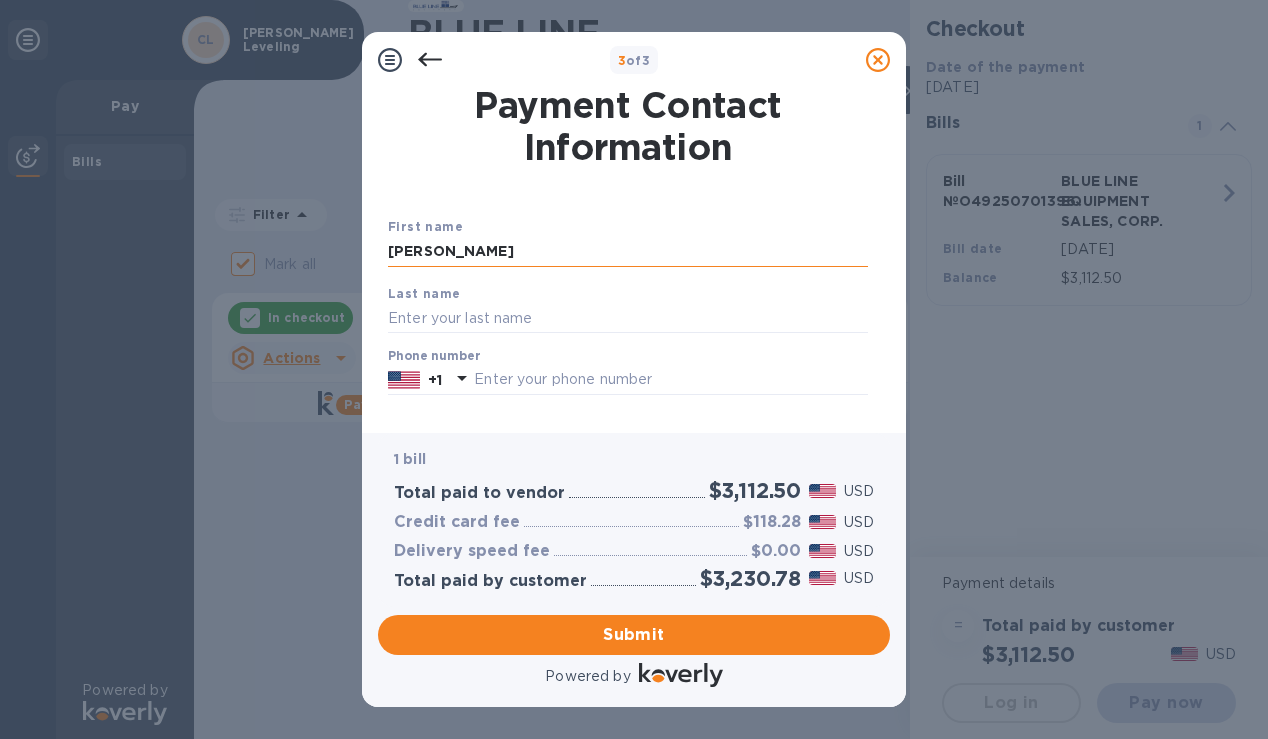 type on "Jason" 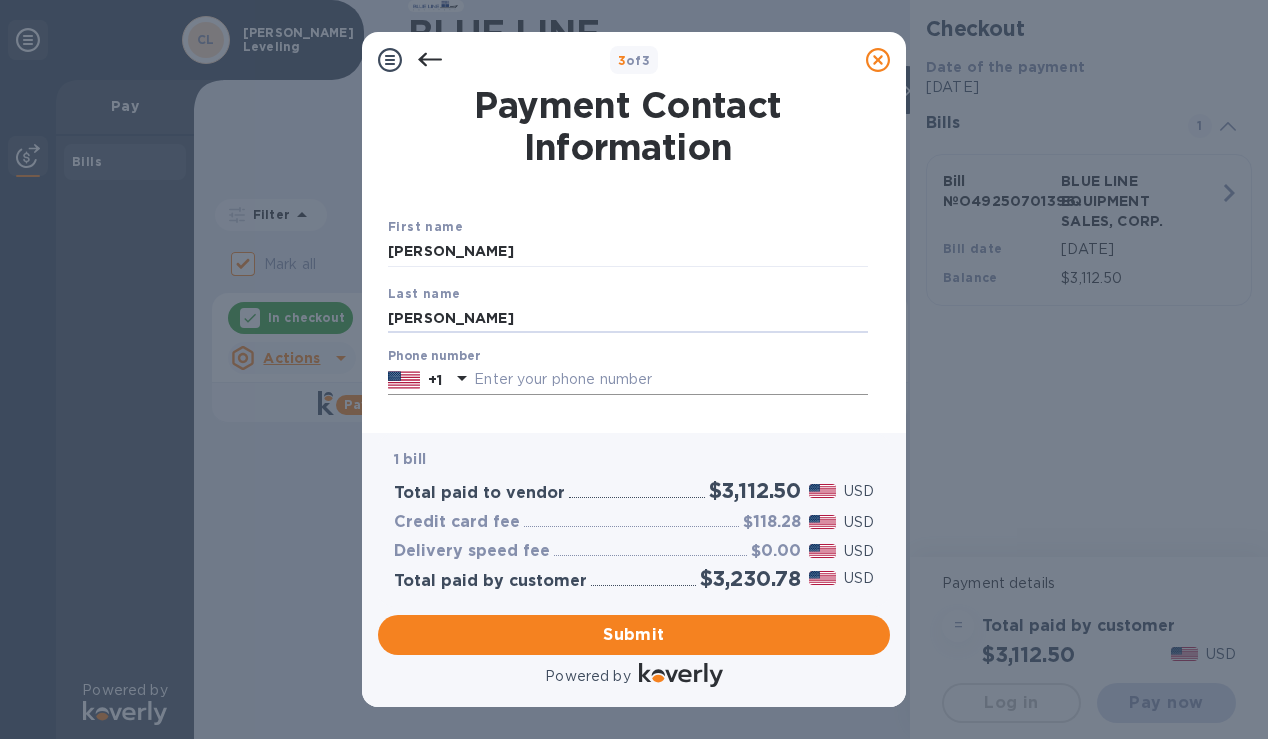 type on "Dugan" 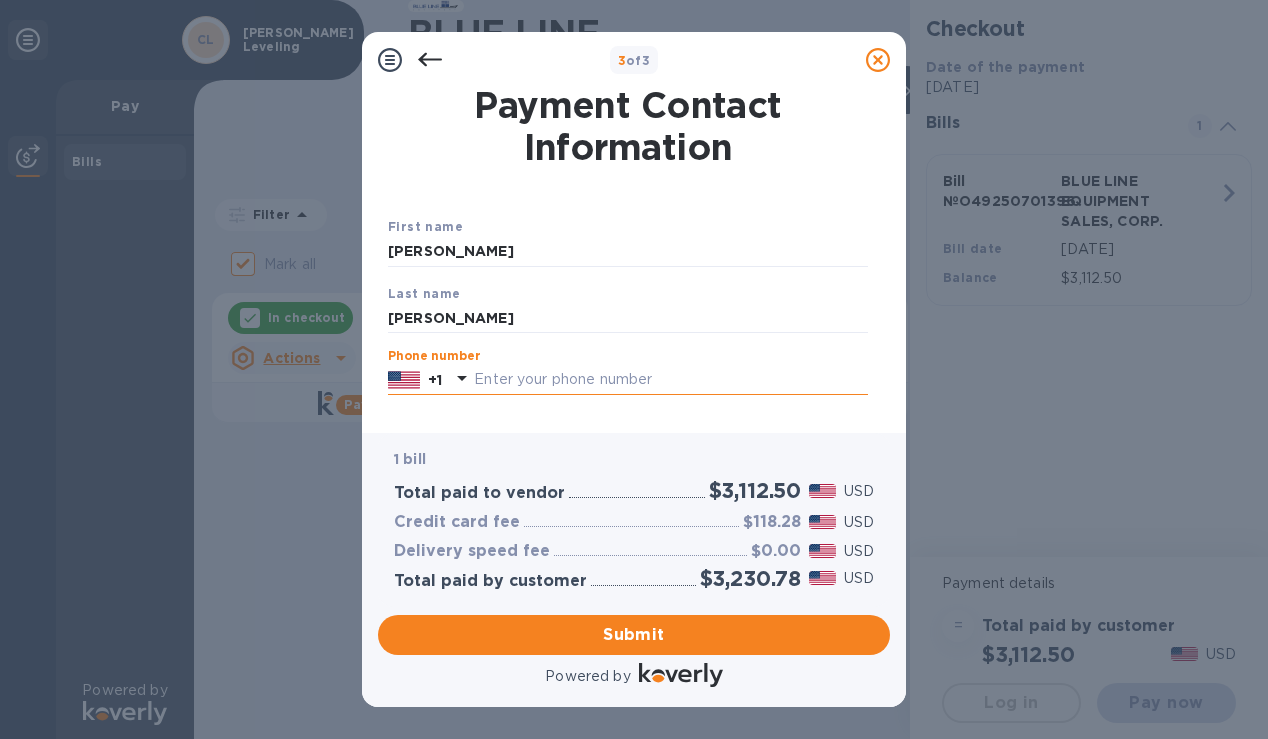 click at bounding box center (671, 380) 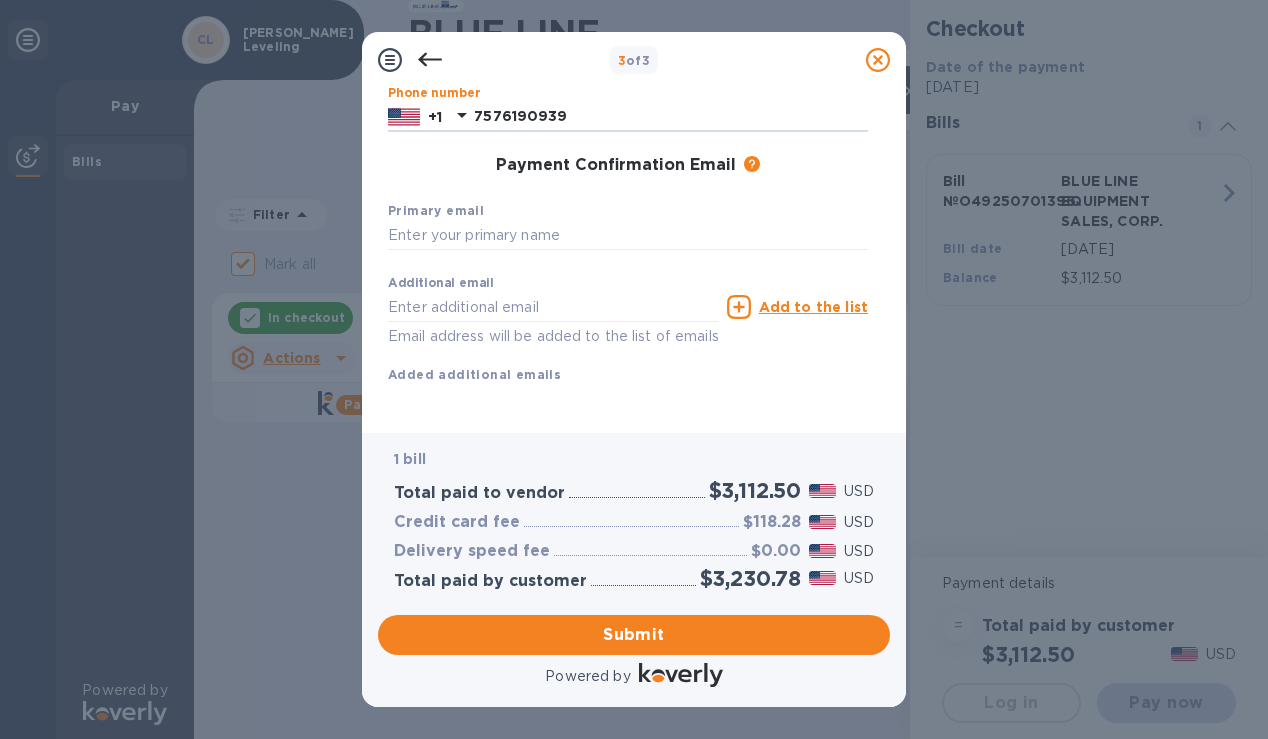 scroll, scrollTop: 288, scrollLeft: 0, axis: vertical 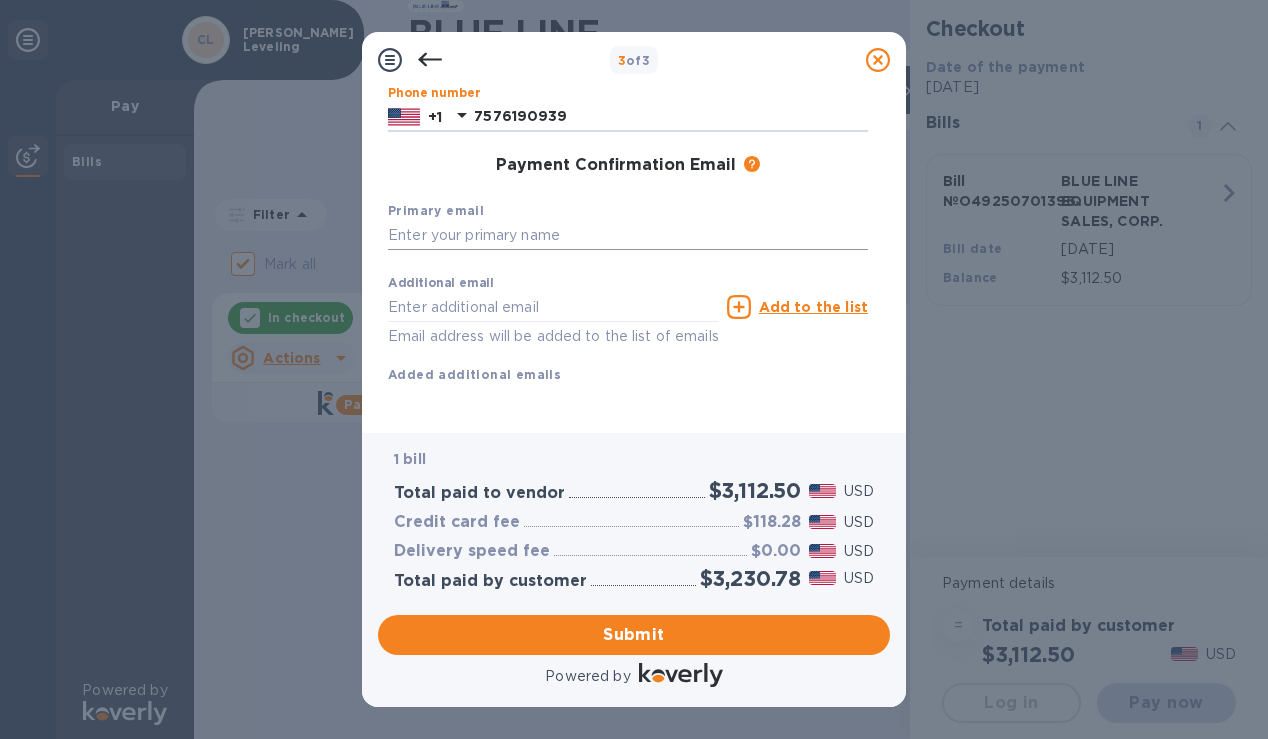 type on "7576190939" 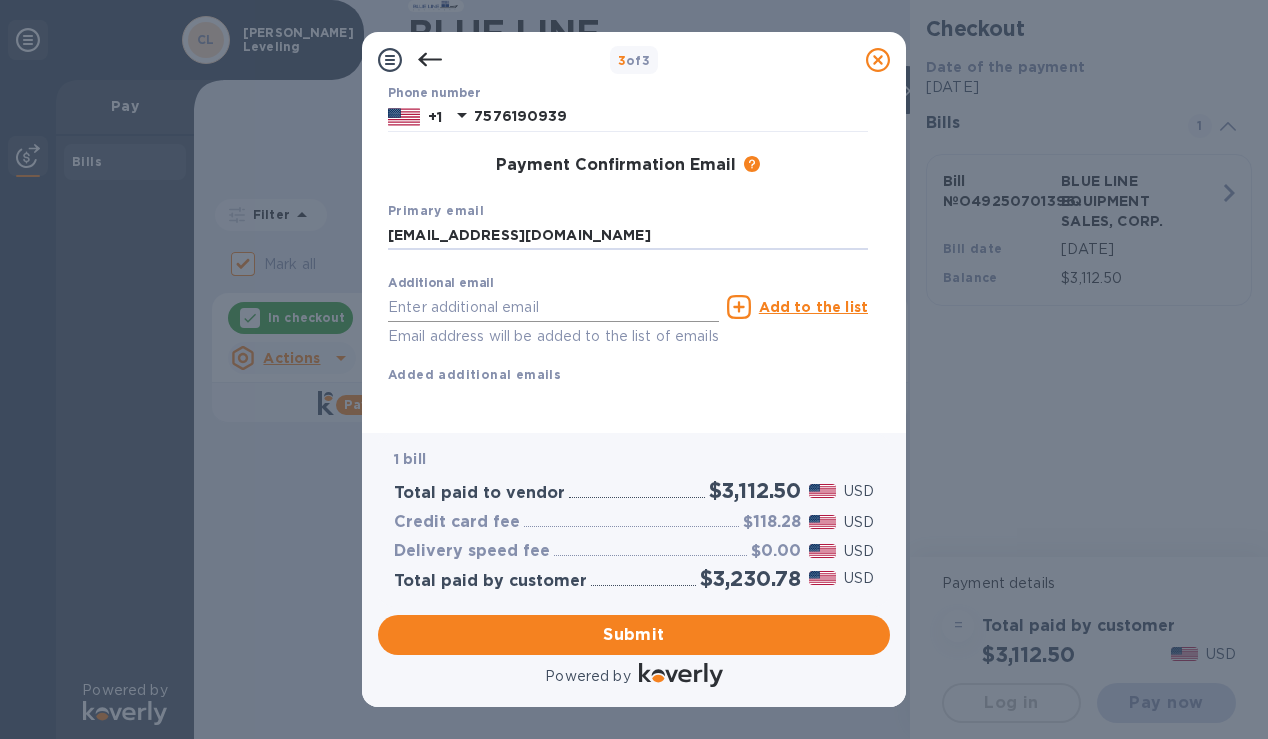 type on "Dugan220@gmail.com" 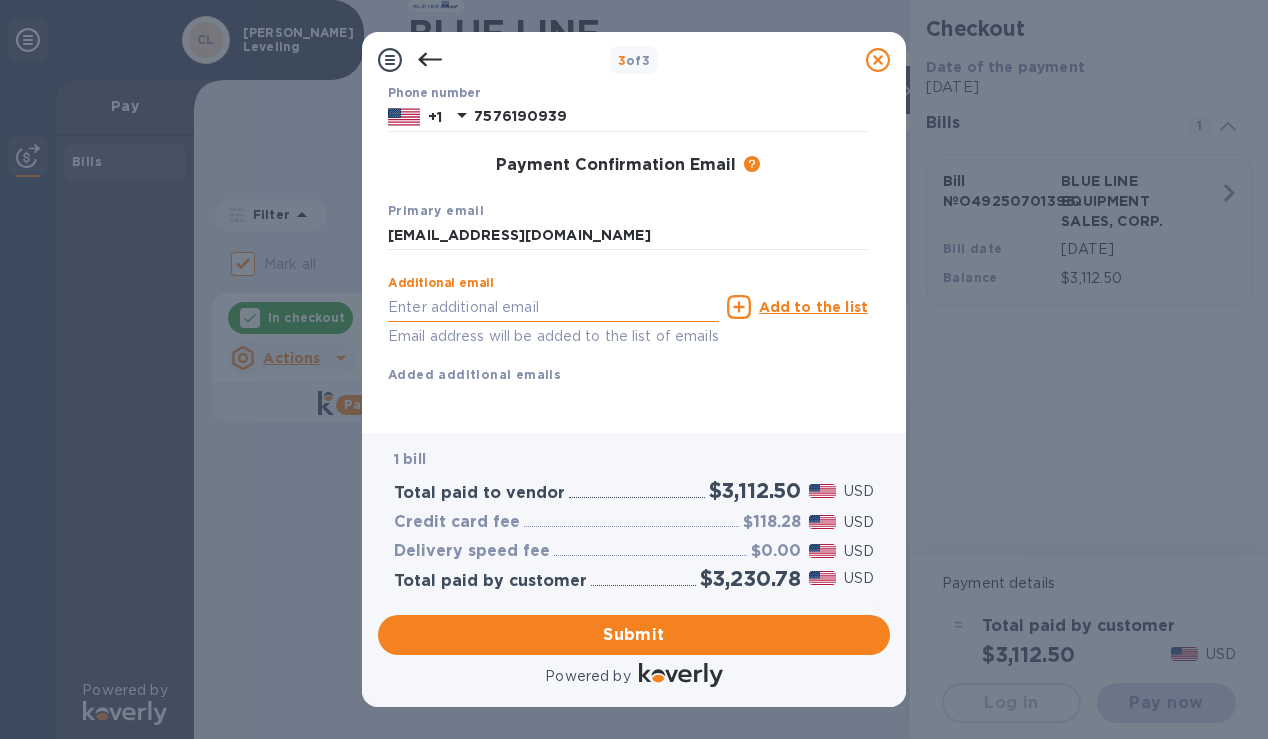 type on "acapuano@growgarcia.com" 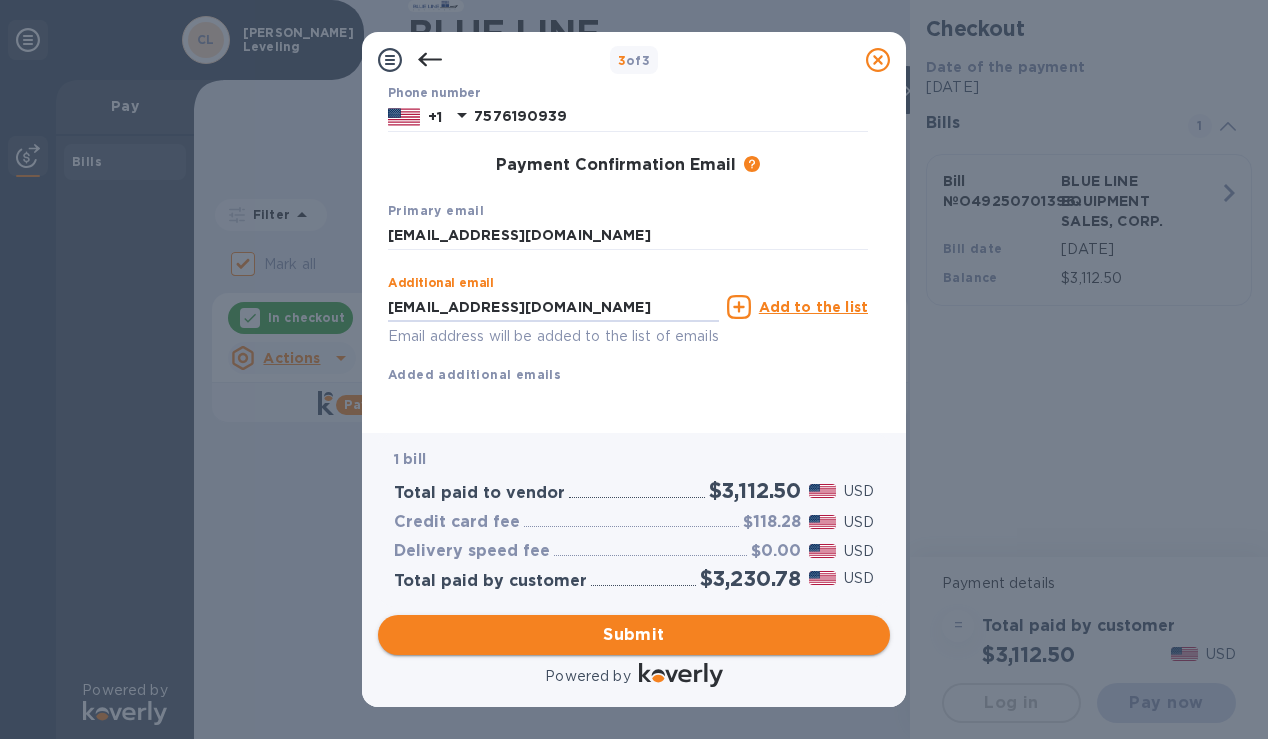 click on "Submit" at bounding box center (634, 635) 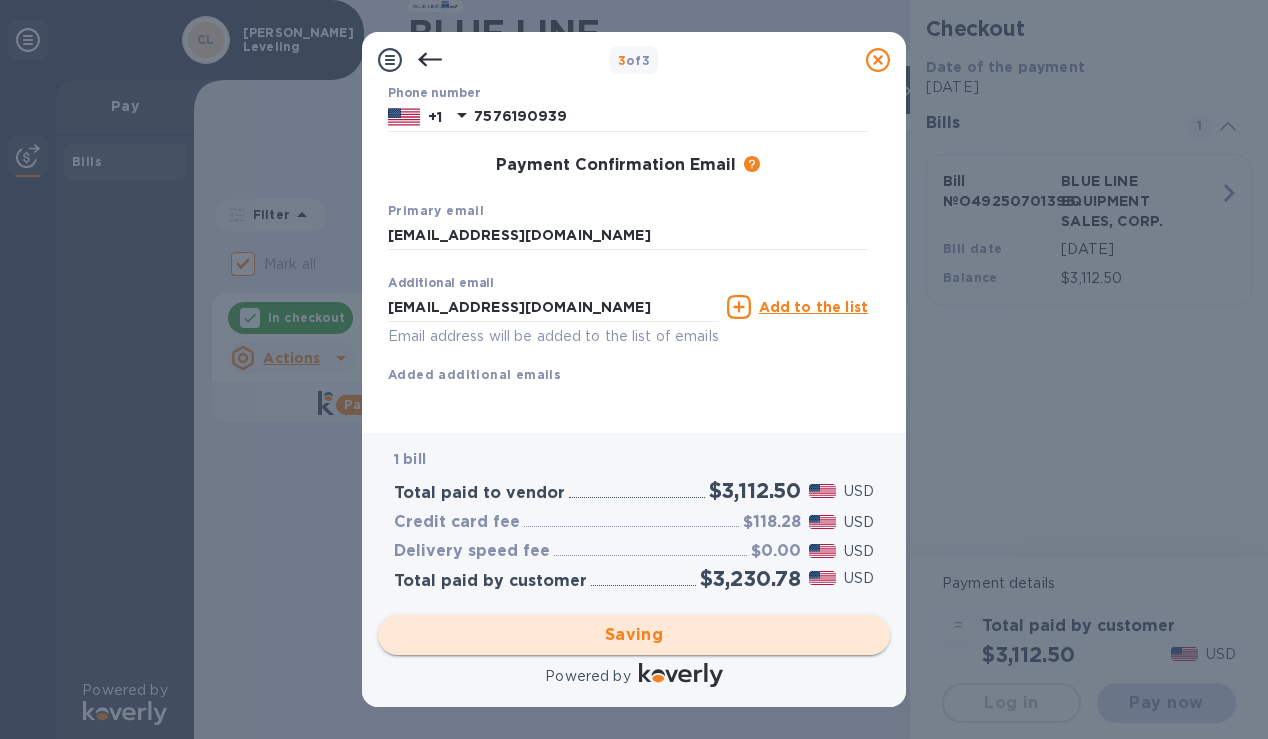 checkbox on "false" 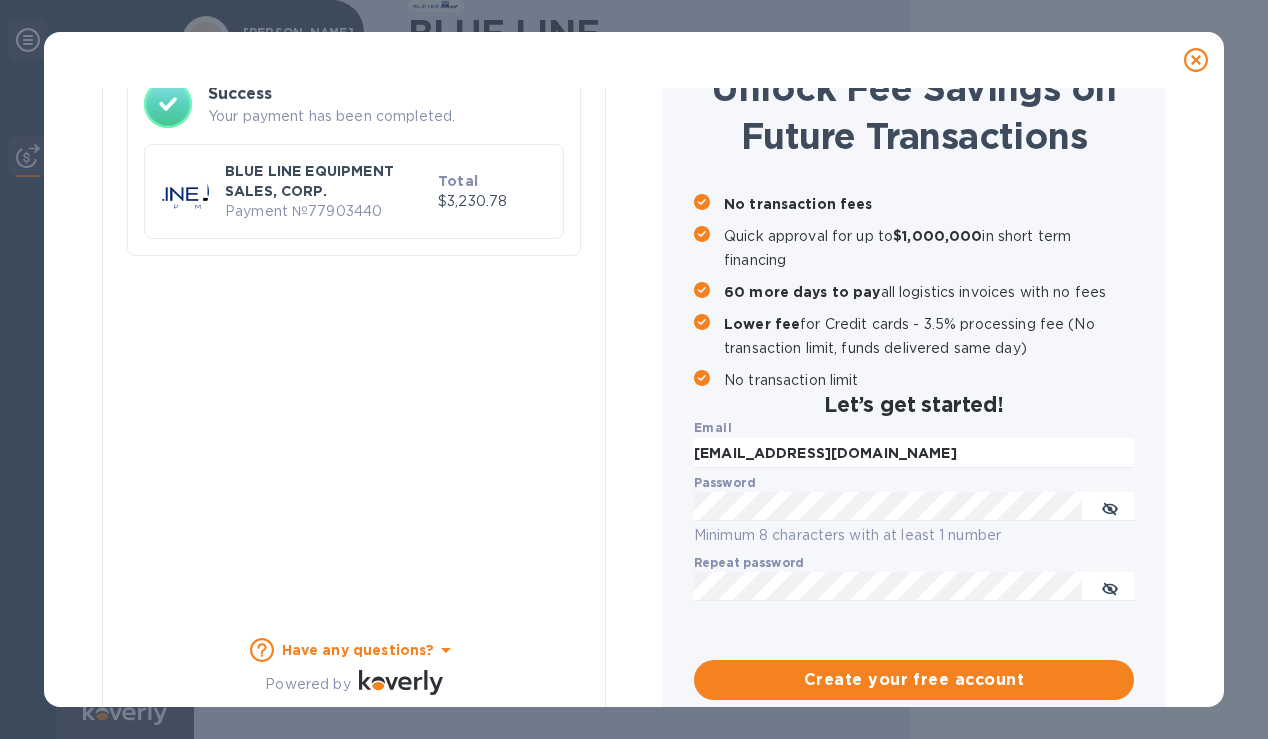 scroll, scrollTop: 181, scrollLeft: 0, axis: vertical 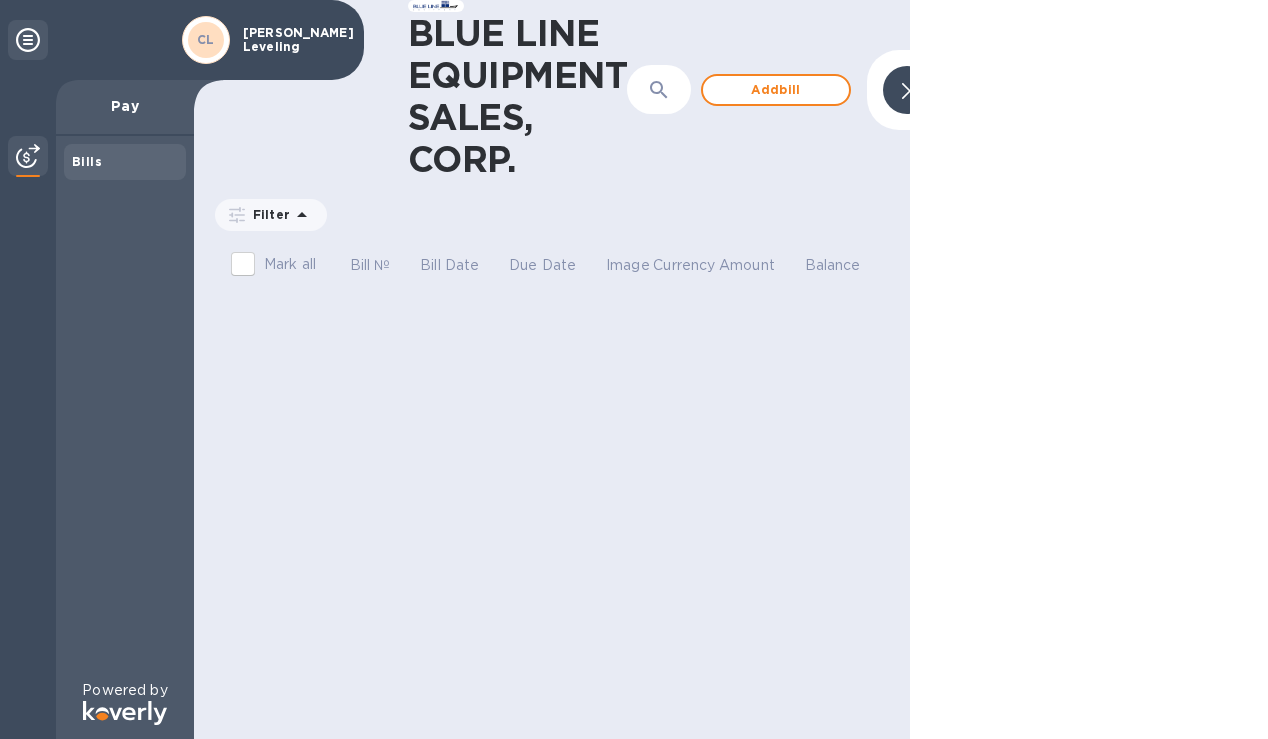click on "BLUE LINE EQUIPMENT SALES, CORP. ​ Add   bill Filter Amount   Mark all Bill № Bill Date Due Date Image Currency Amount Balance" at bounding box center (552, 369) 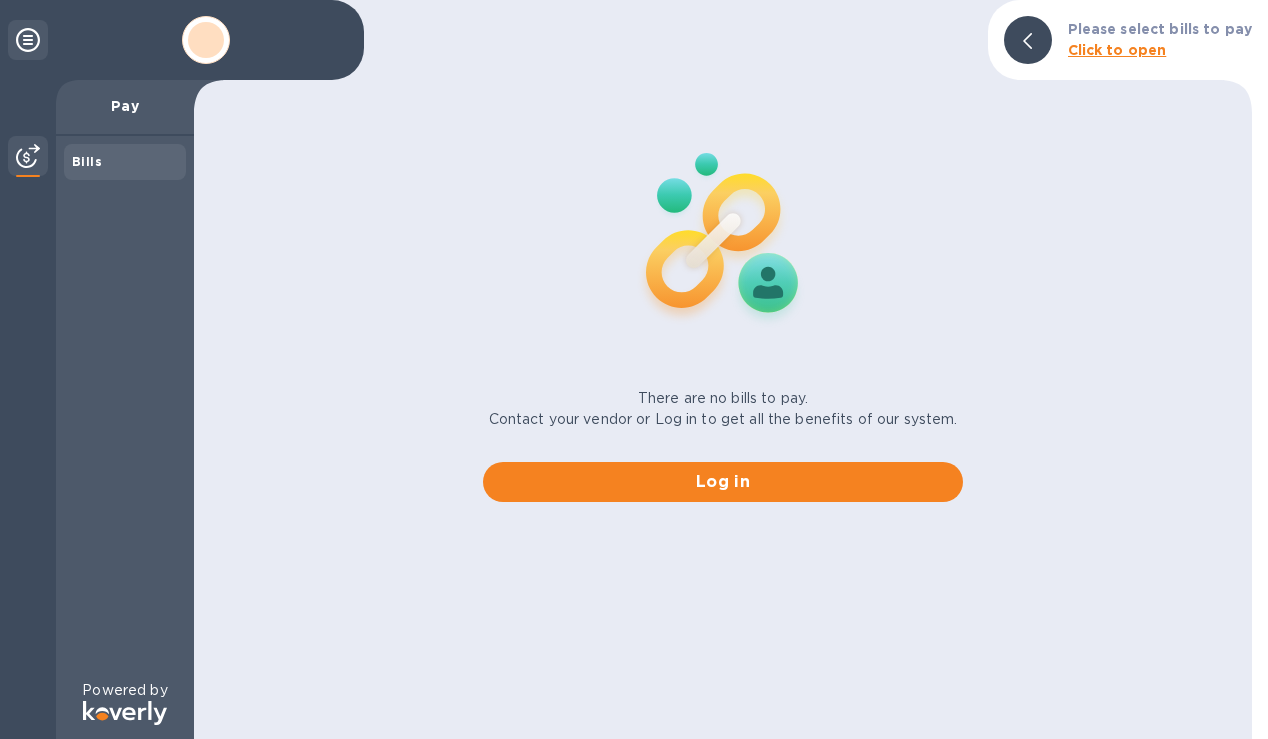 scroll, scrollTop: 0, scrollLeft: 0, axis: both 